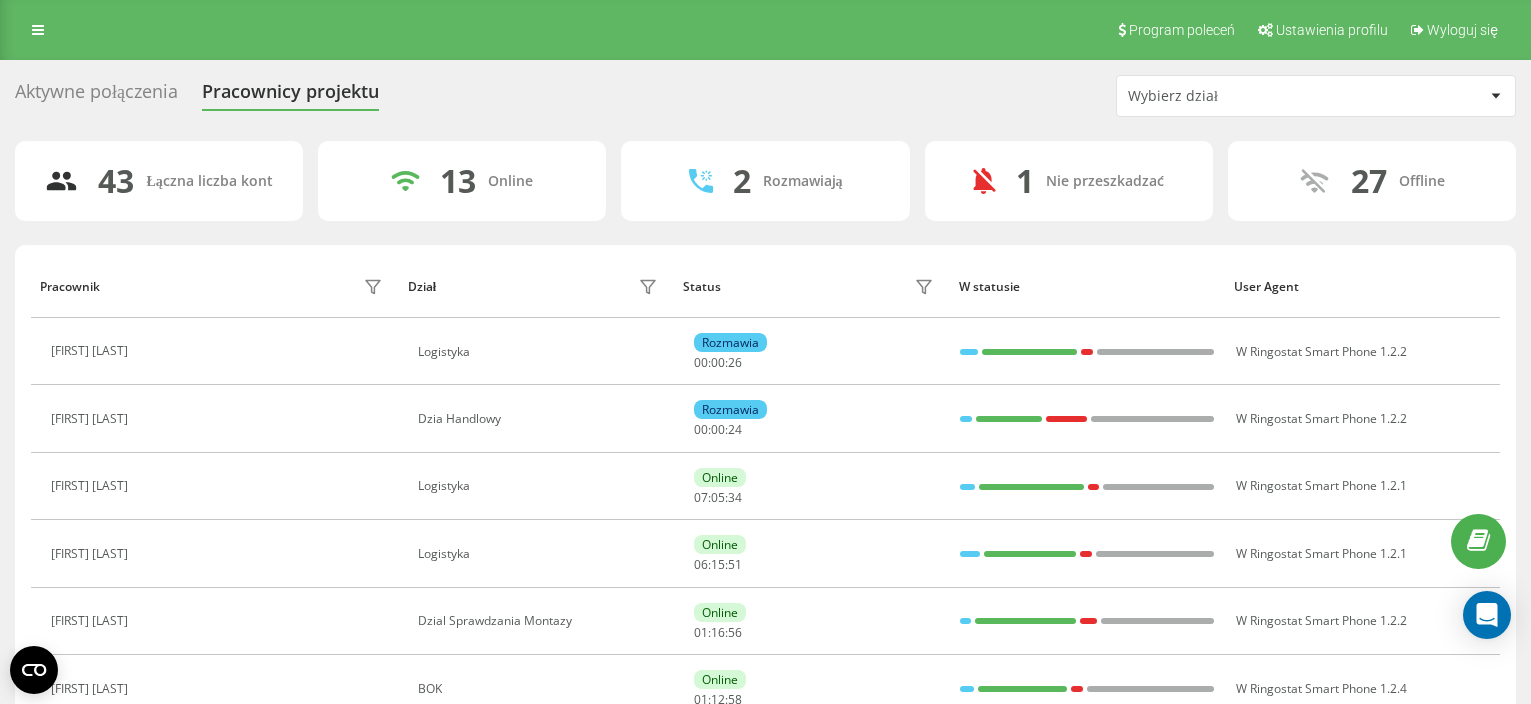 scroll, scrollTop: 0, scrollLeft: 0, axis: both 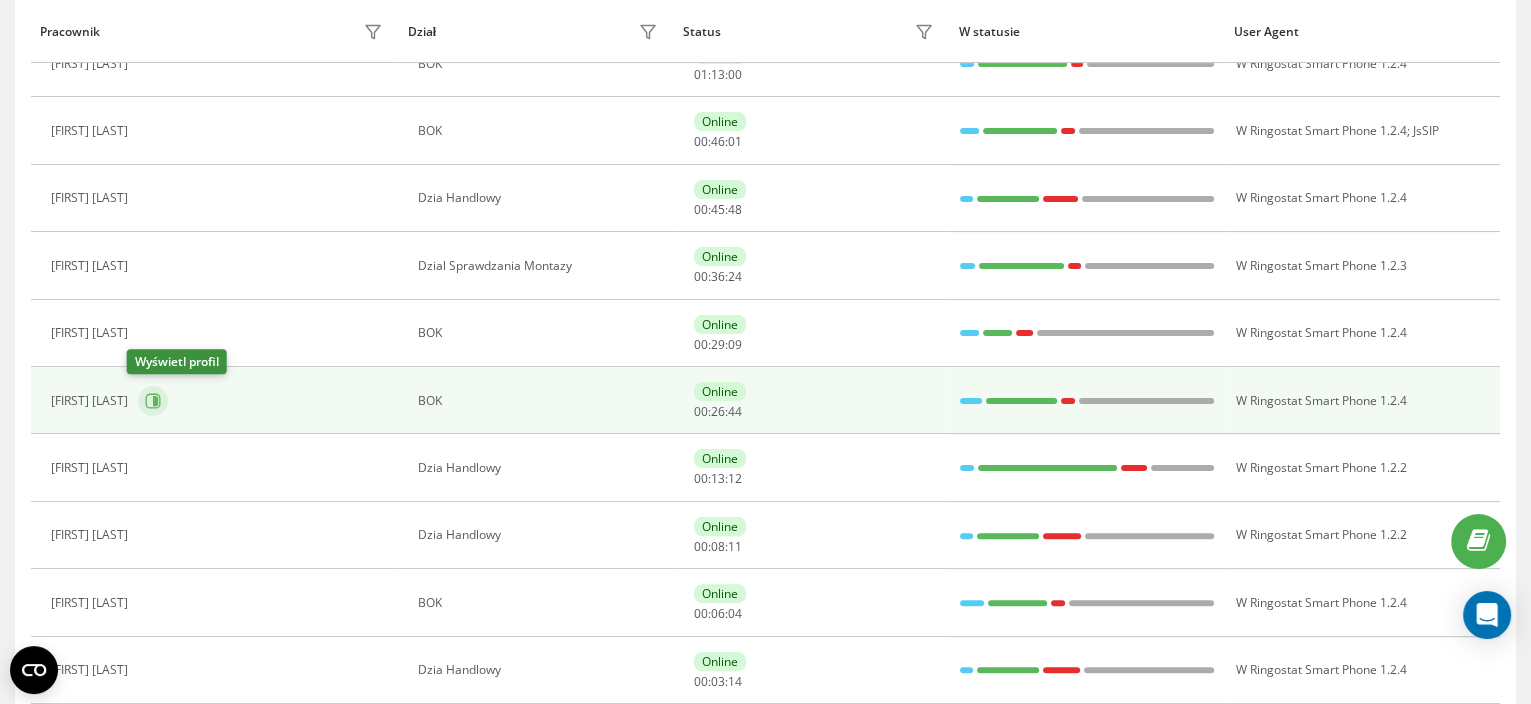 click 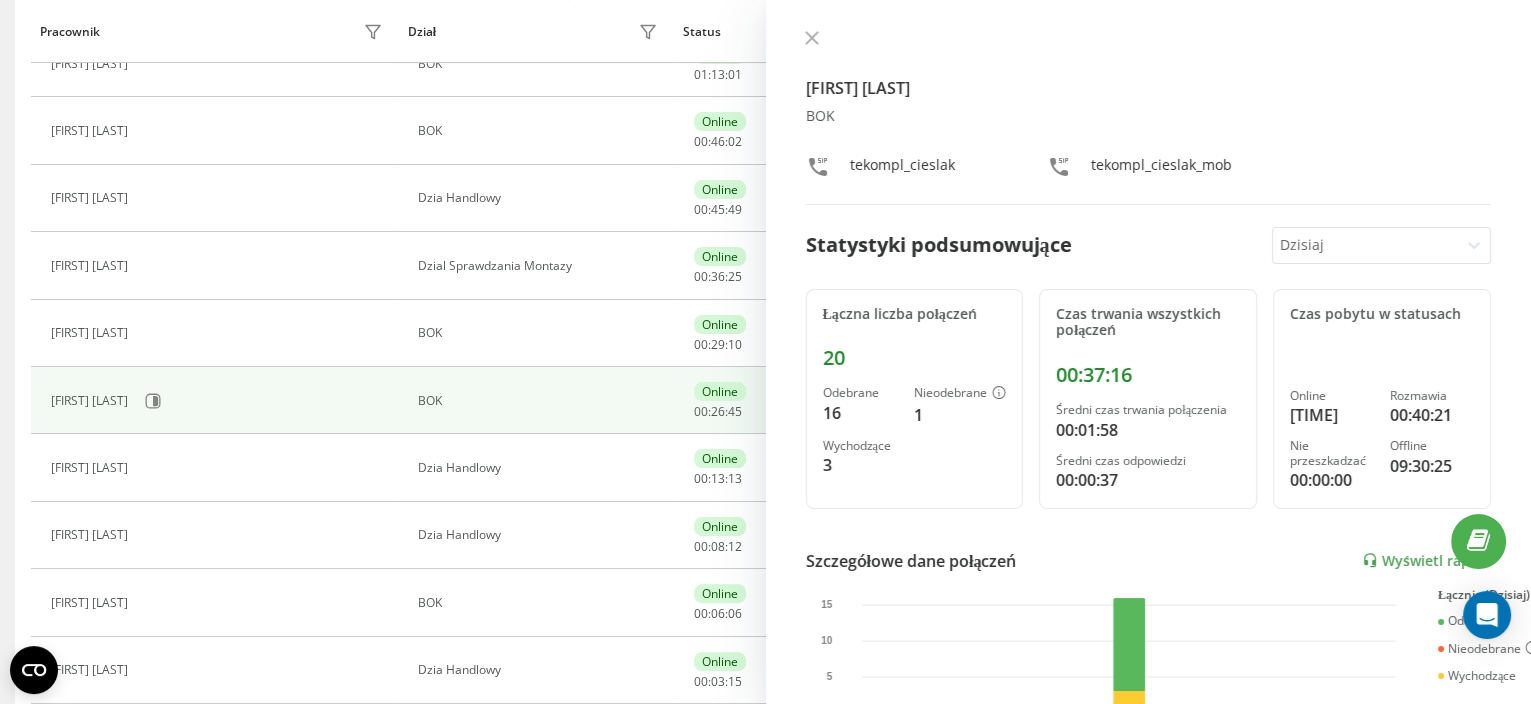 scroll, scrollTop: 558, scrollLeft: 0, axis: vertical 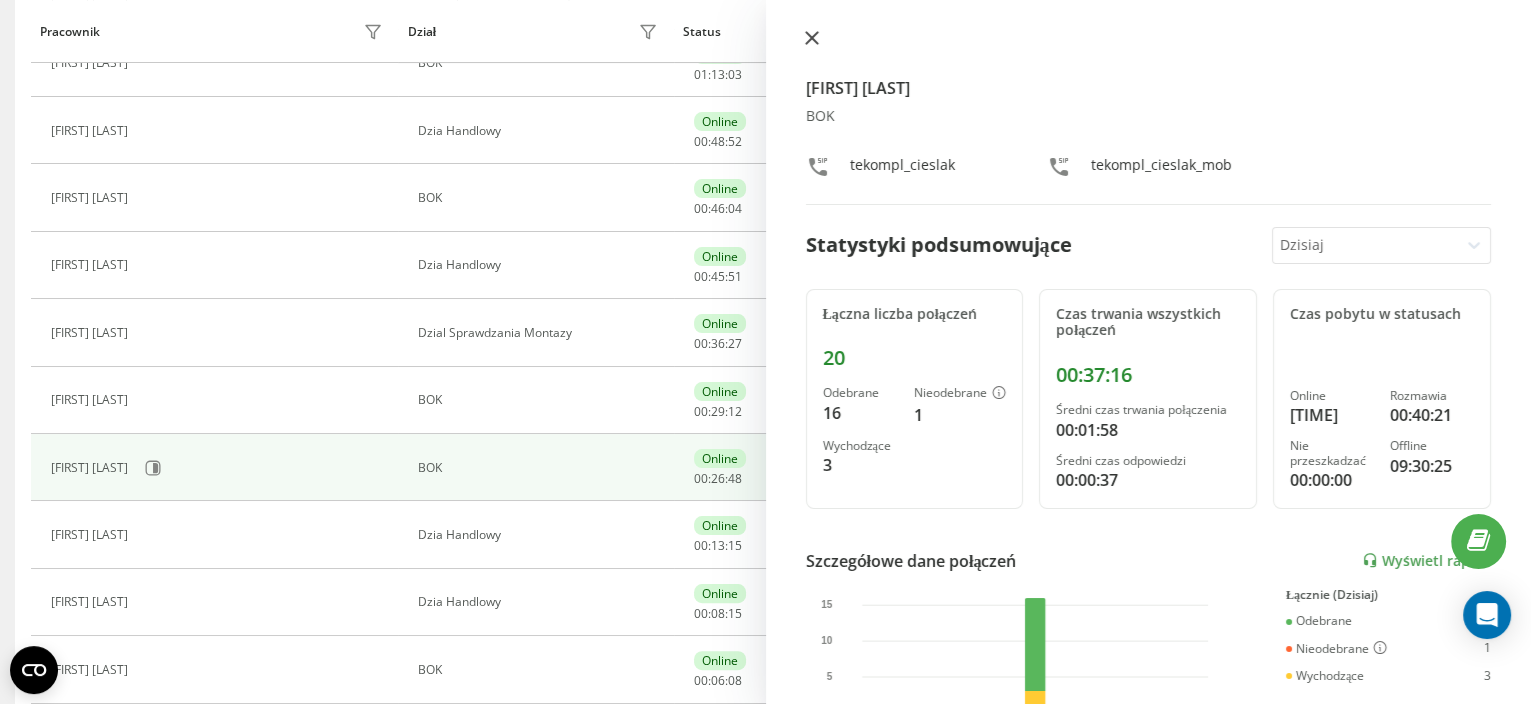 click 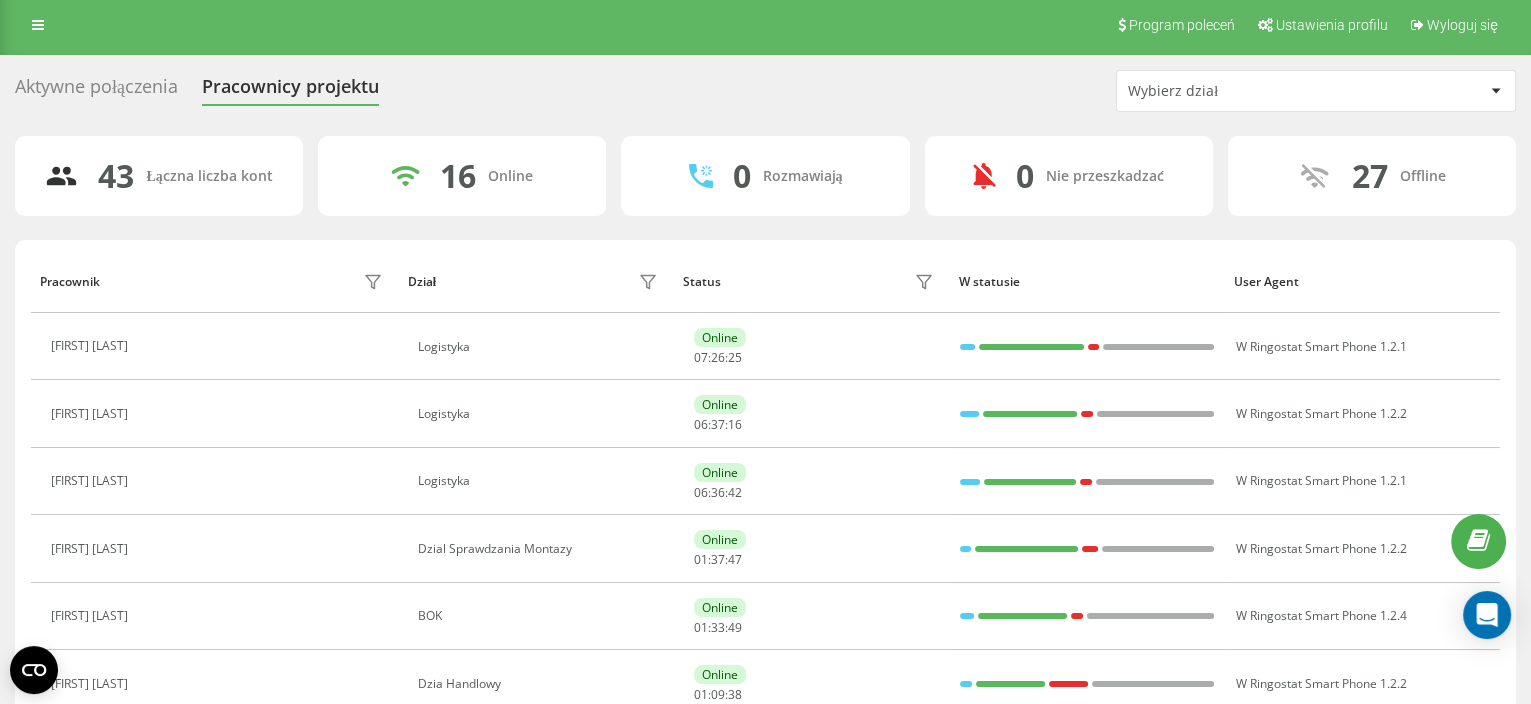 scroll, scrollTop: 0, scrollLeft: 0, axis: both 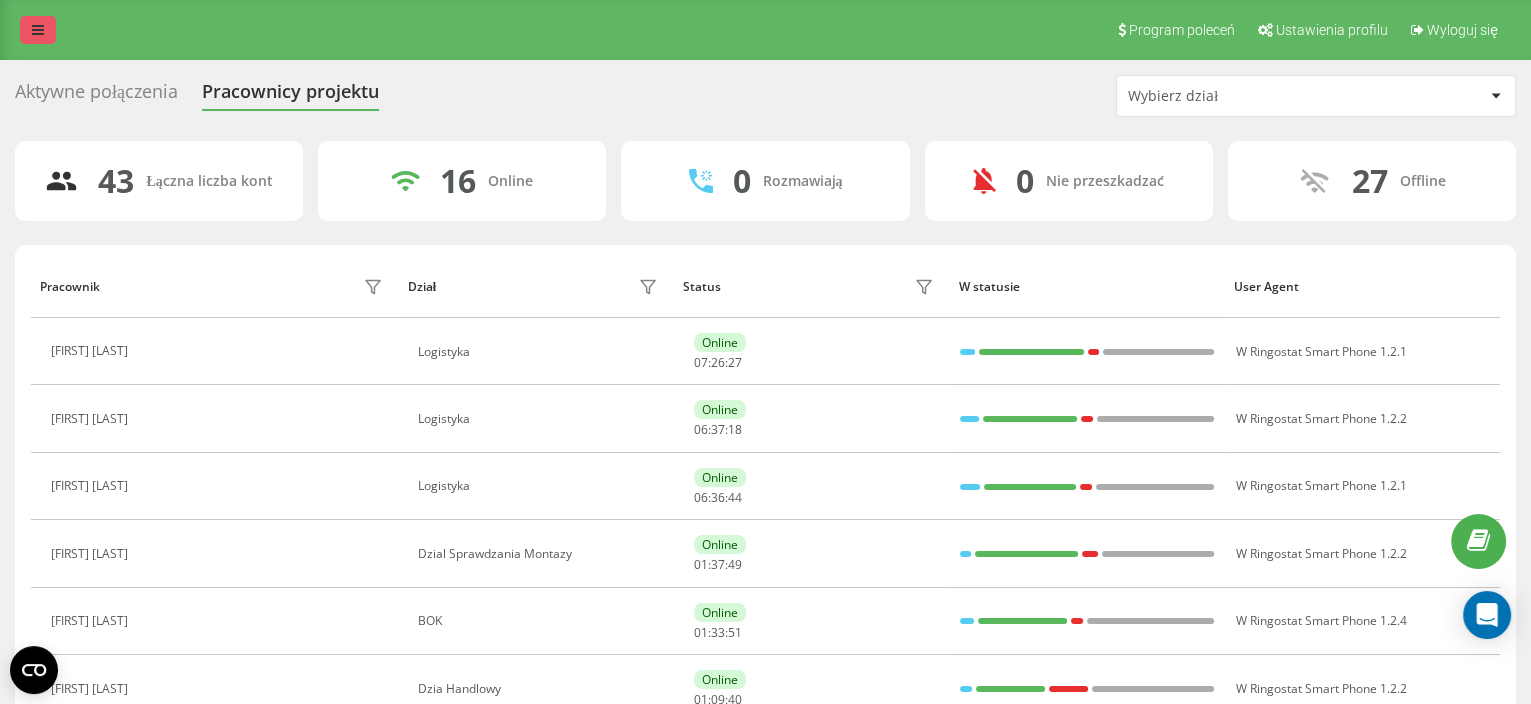 click at bounding box center [38, 30] 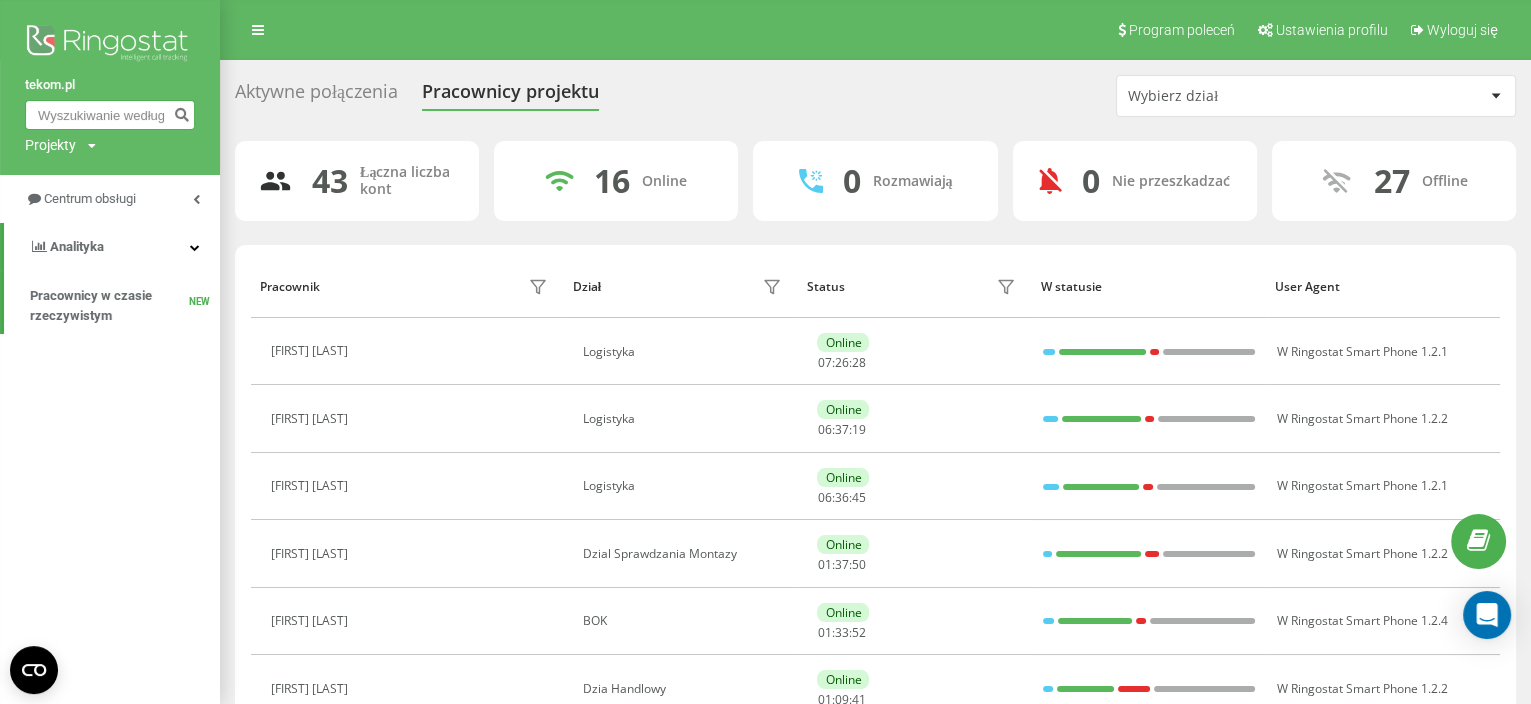click at bounding box center [110, 115] 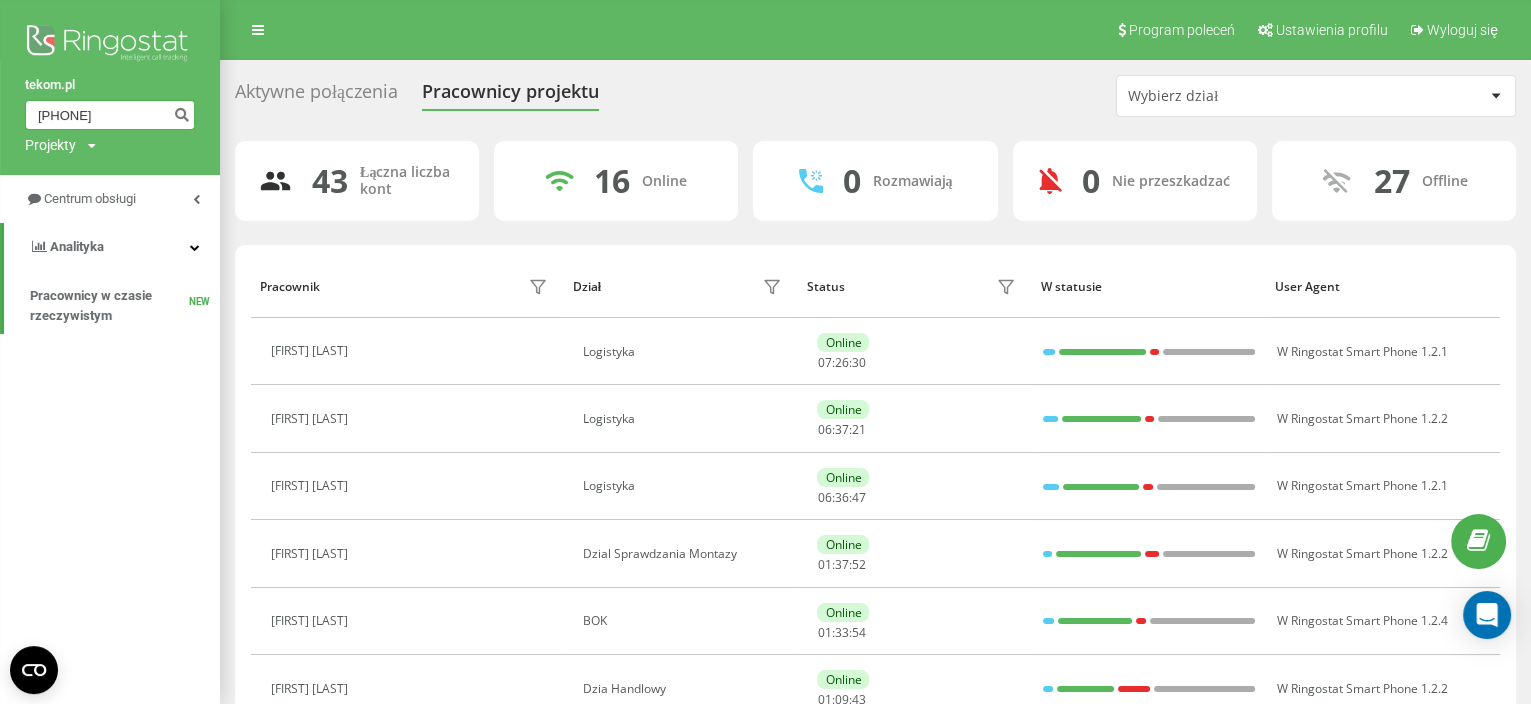 type on "725451551" 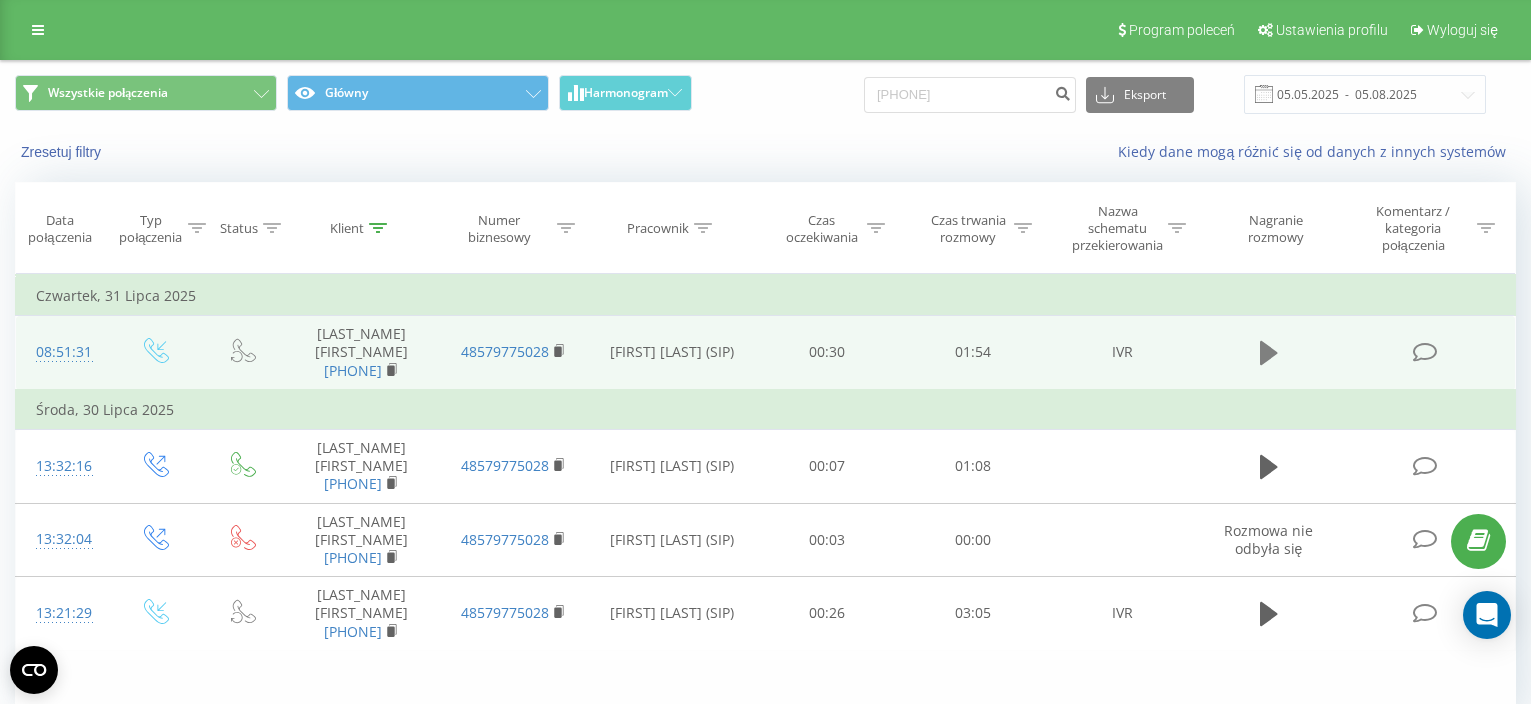 scroll, scrollTop: 0, scrollLeft: 0, axis: both 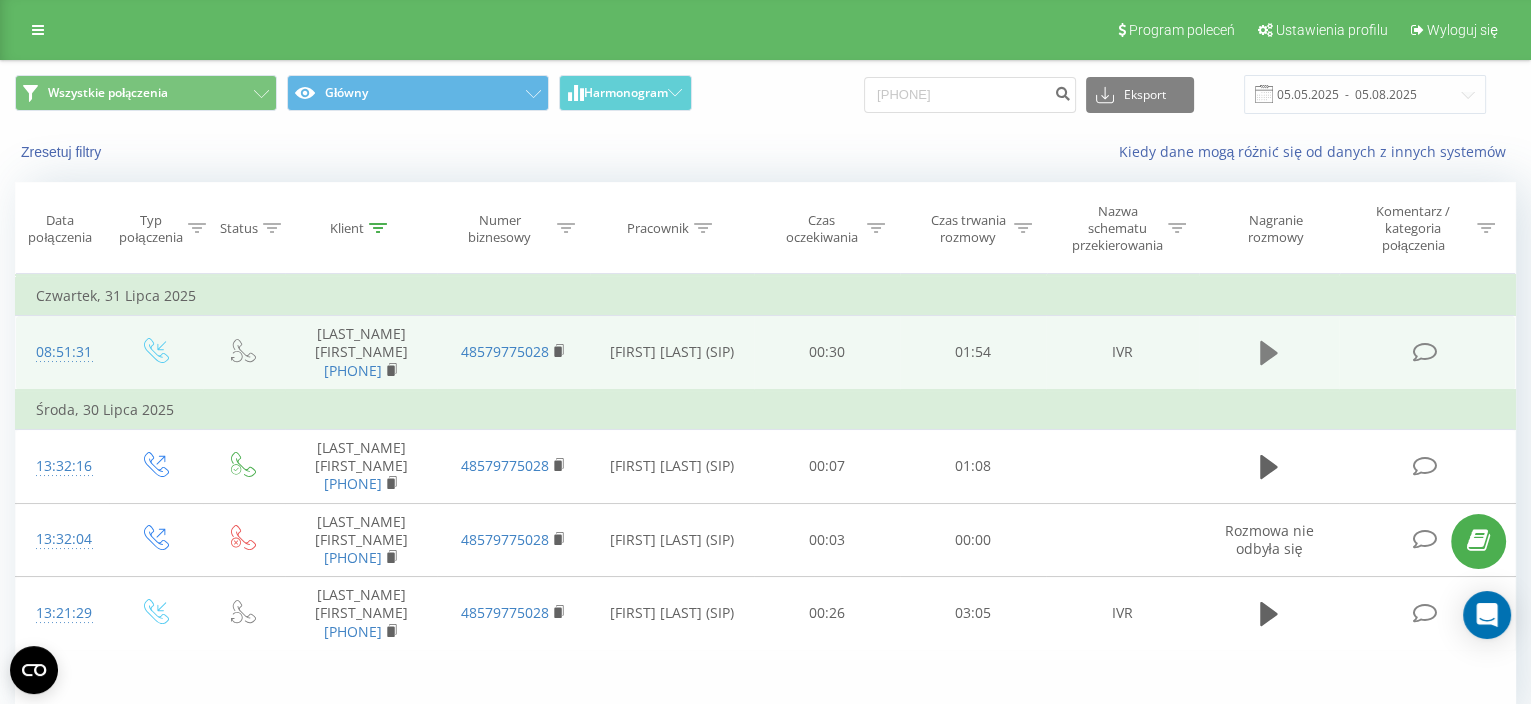 click at bounding box center (1269, 353) 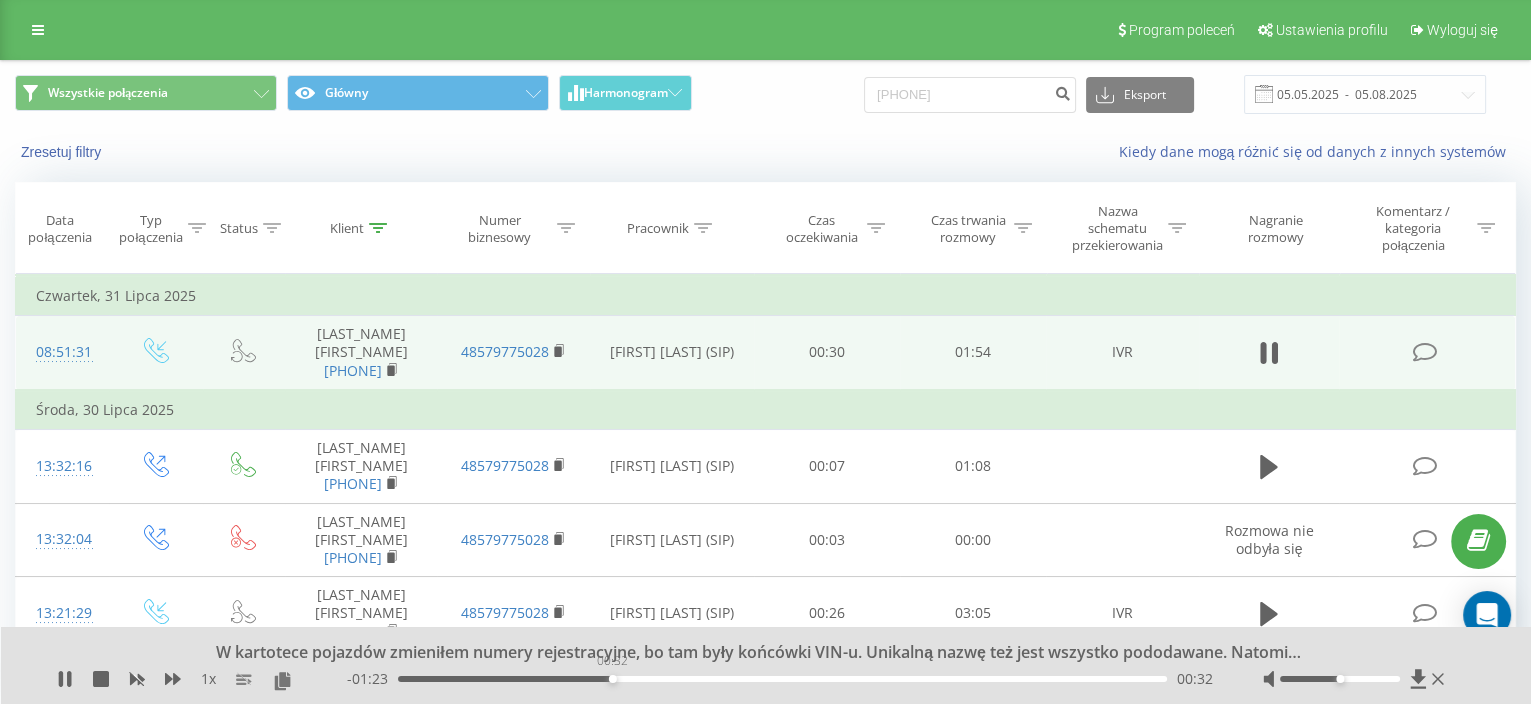 click on "00:32" at bounding box center (782, 679) 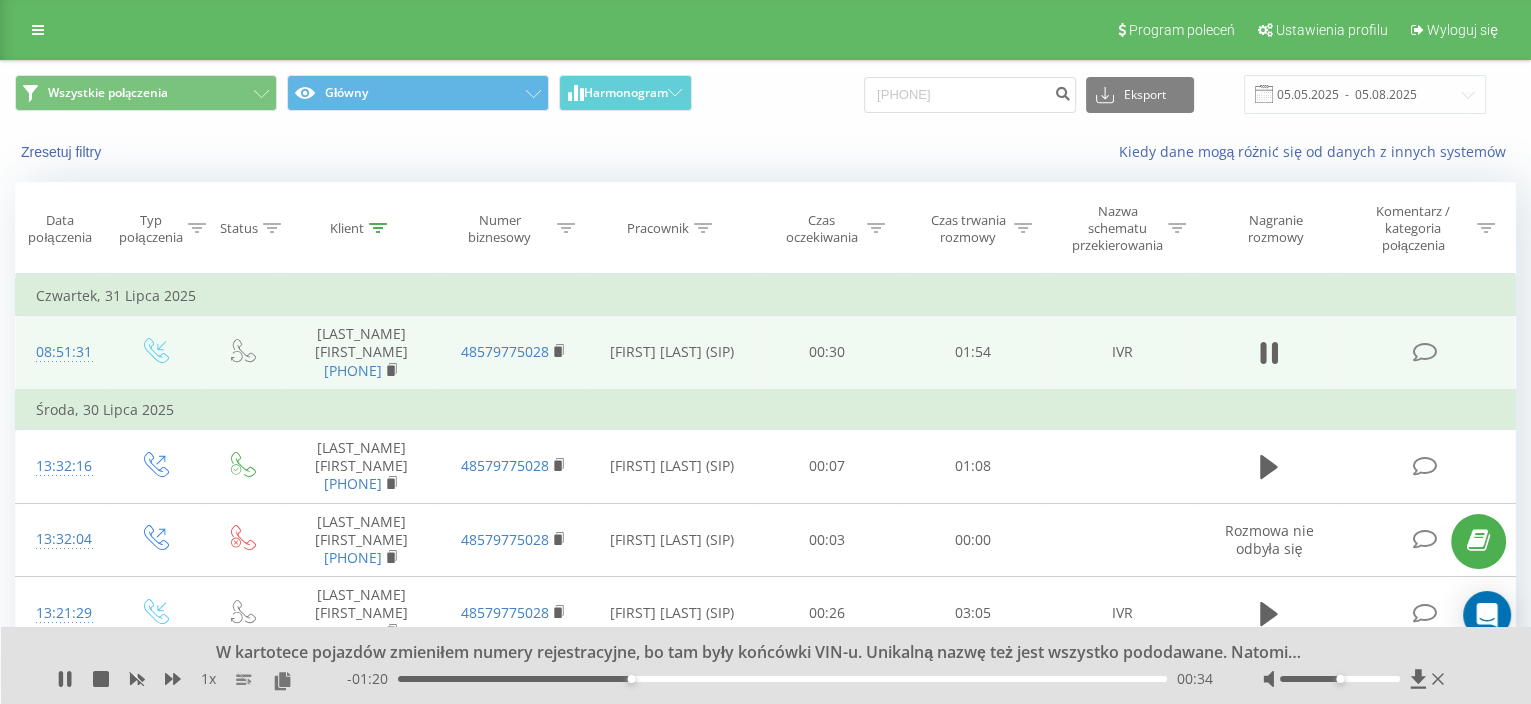 click on "- 01:20 00:34   00:34" at bounding box center (780, 679) 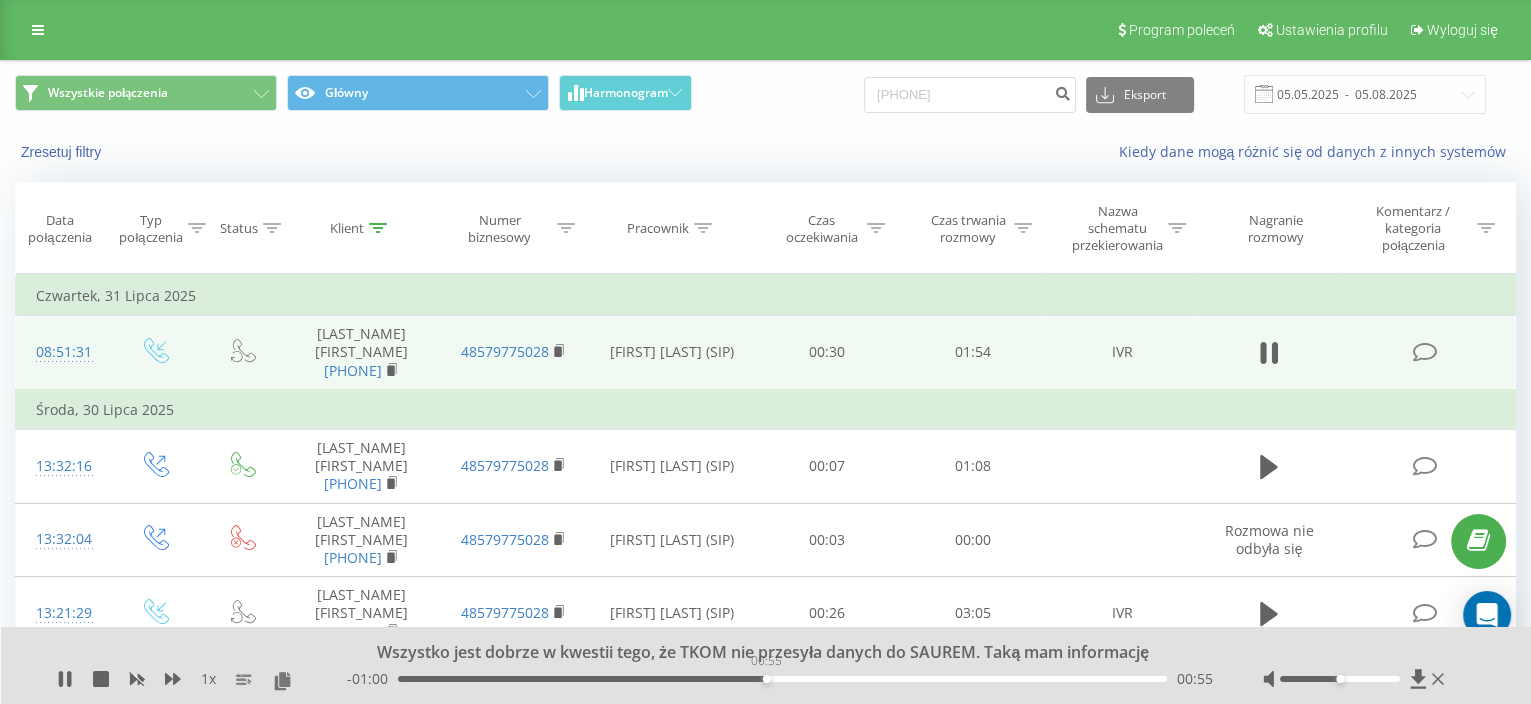 click on "00:55" at bounding box center [782, 679] 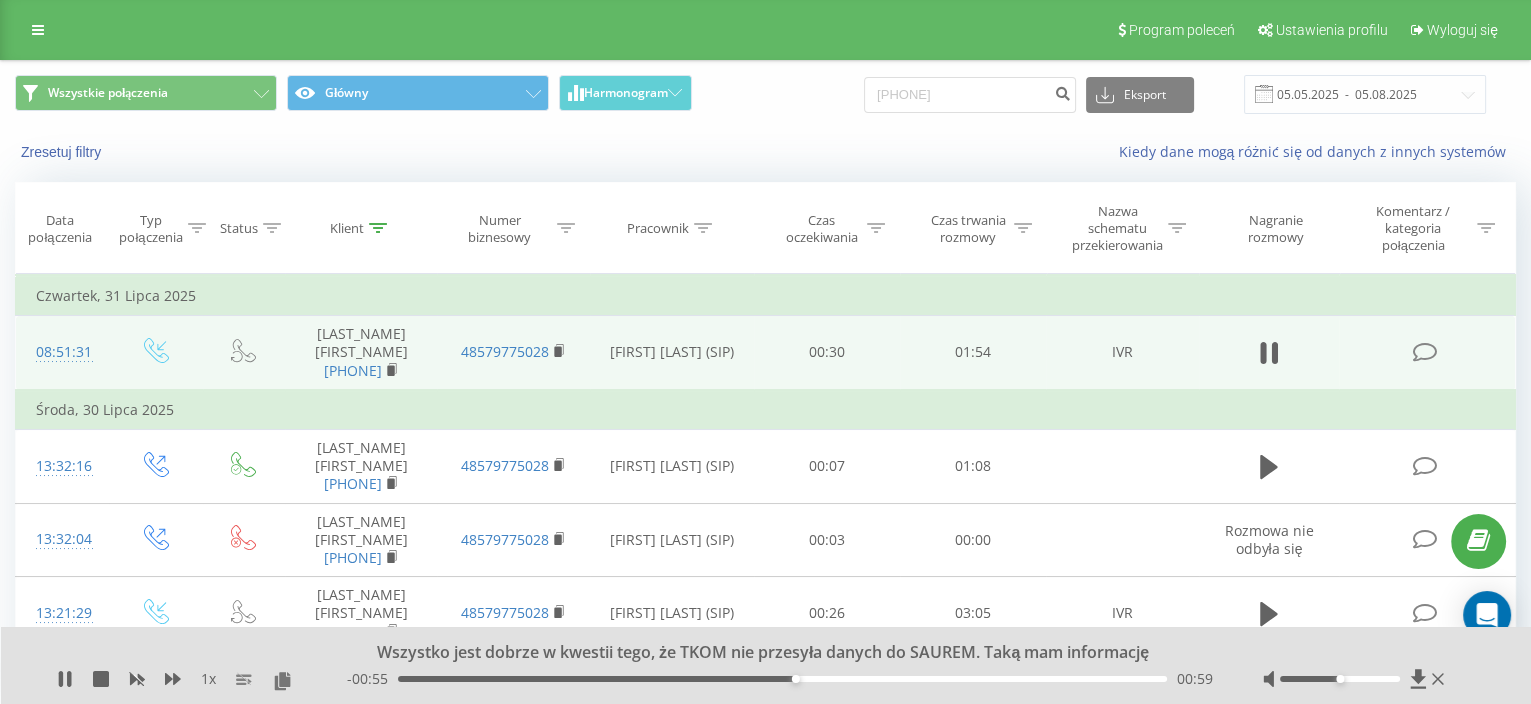 click on "00:59" at bounding box center (782, 679) 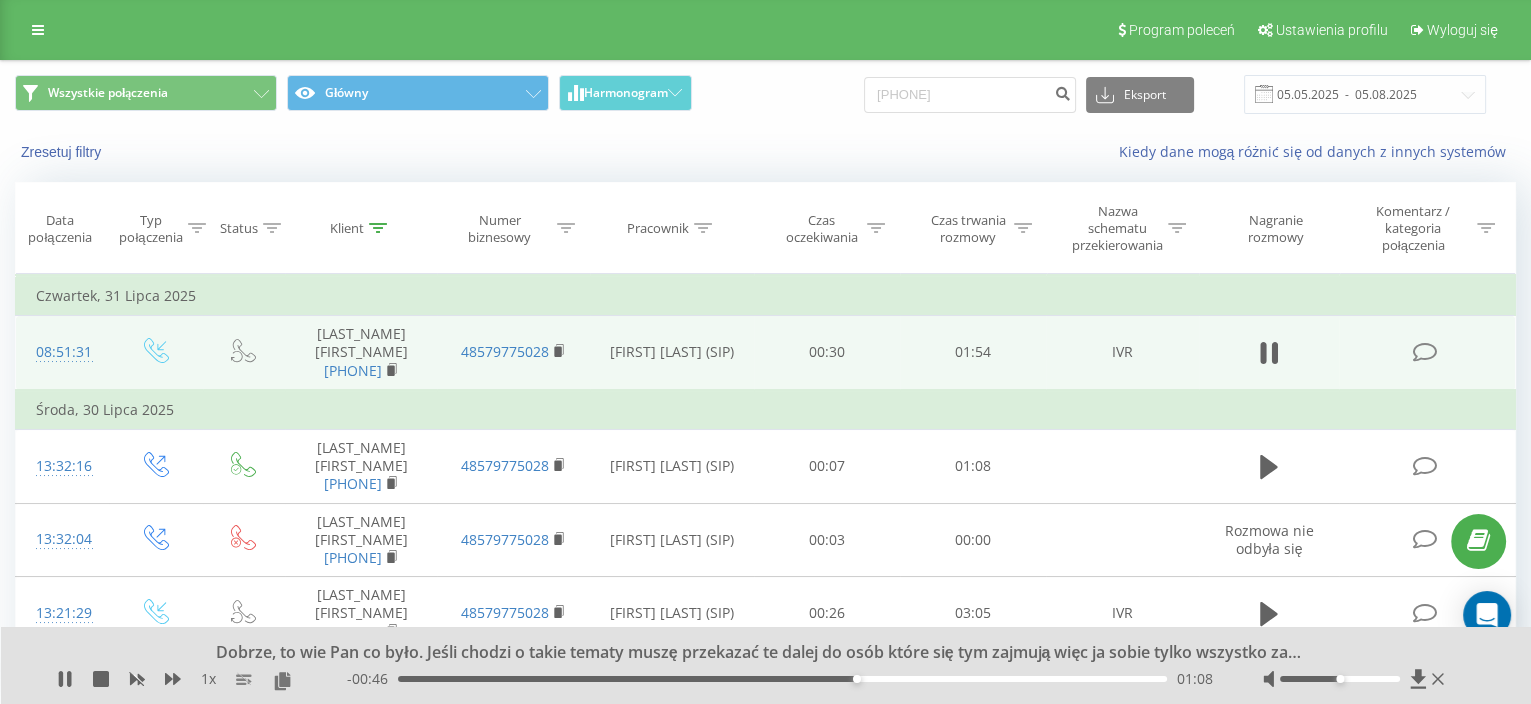 click on "01:08" at bounding box center [782, 679] 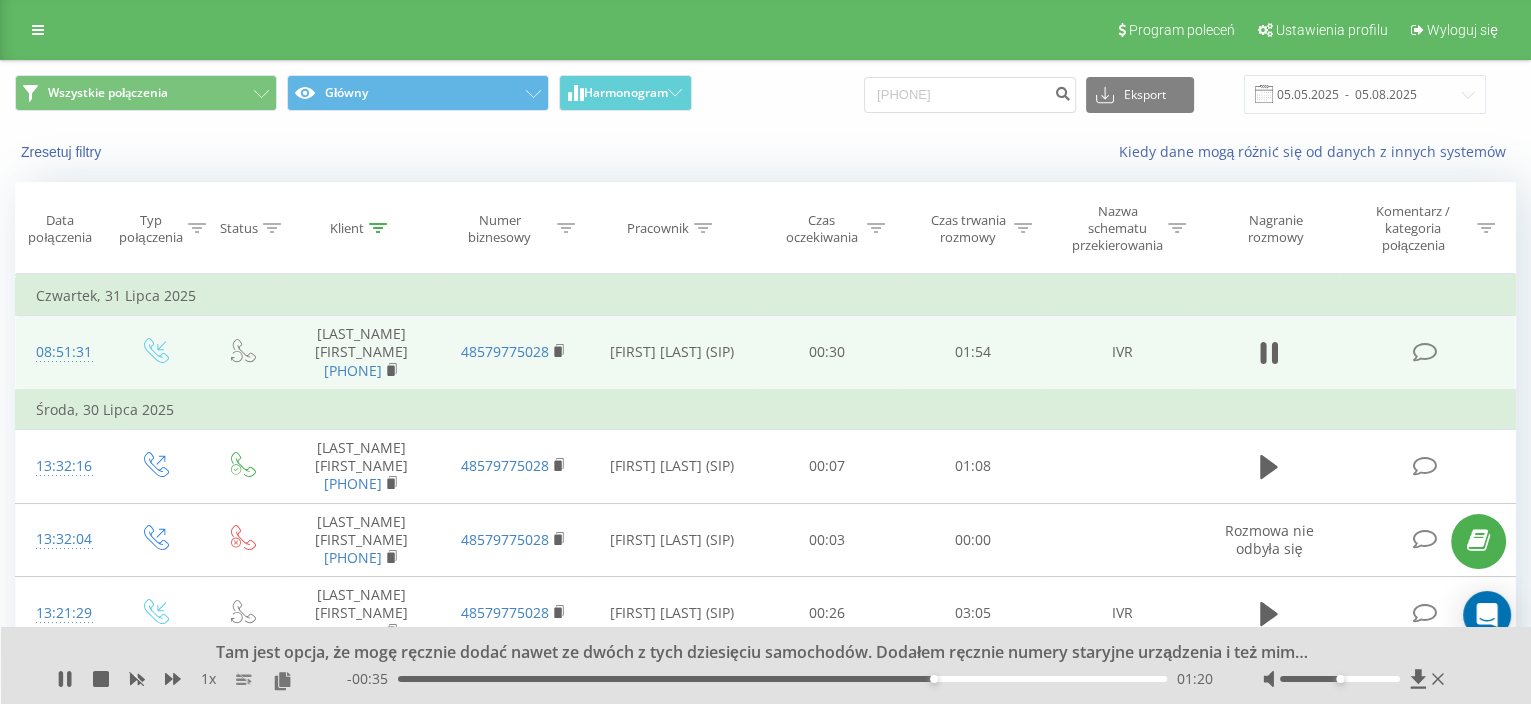 click on "01:20" at bounding box center (782, 679) 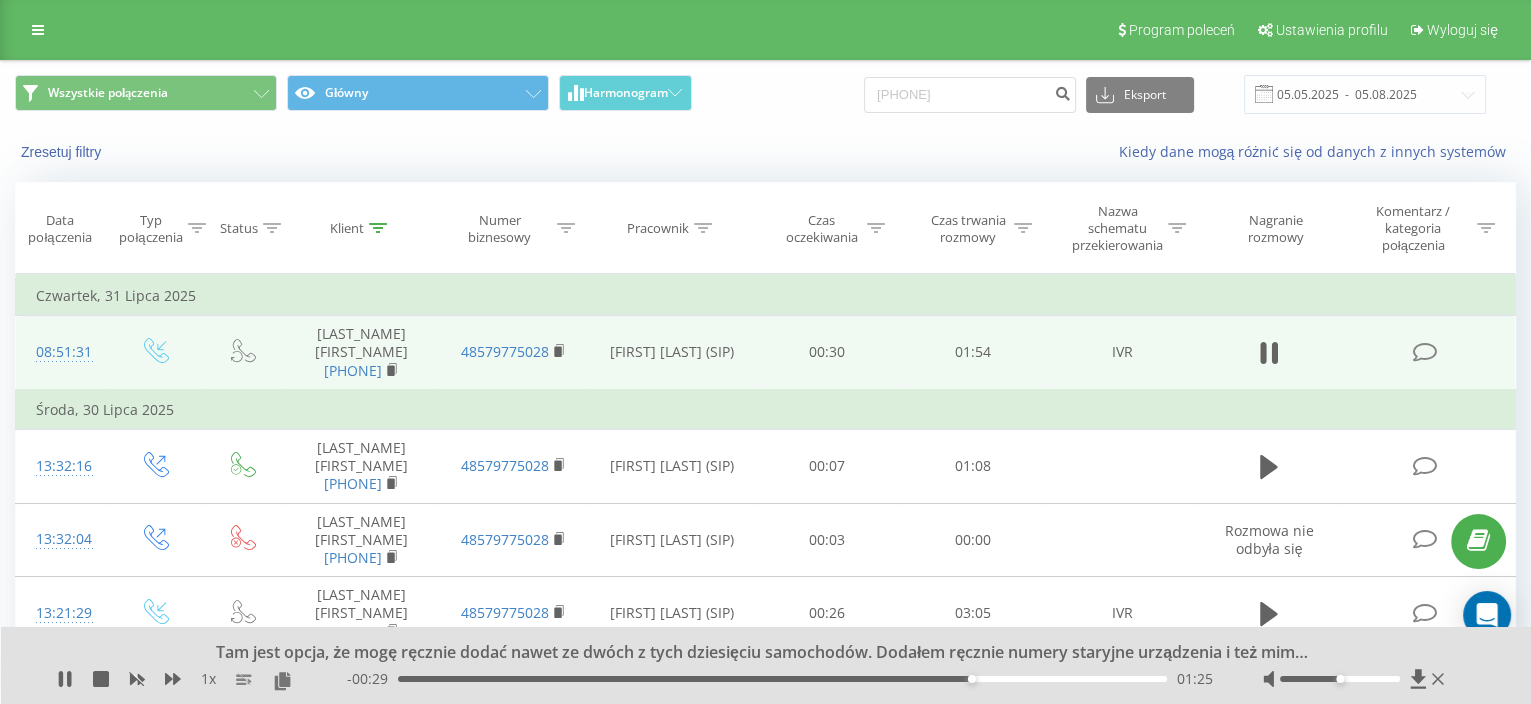 click on "- 00:29 01:25   01:25" at bounding box center (780, 679) 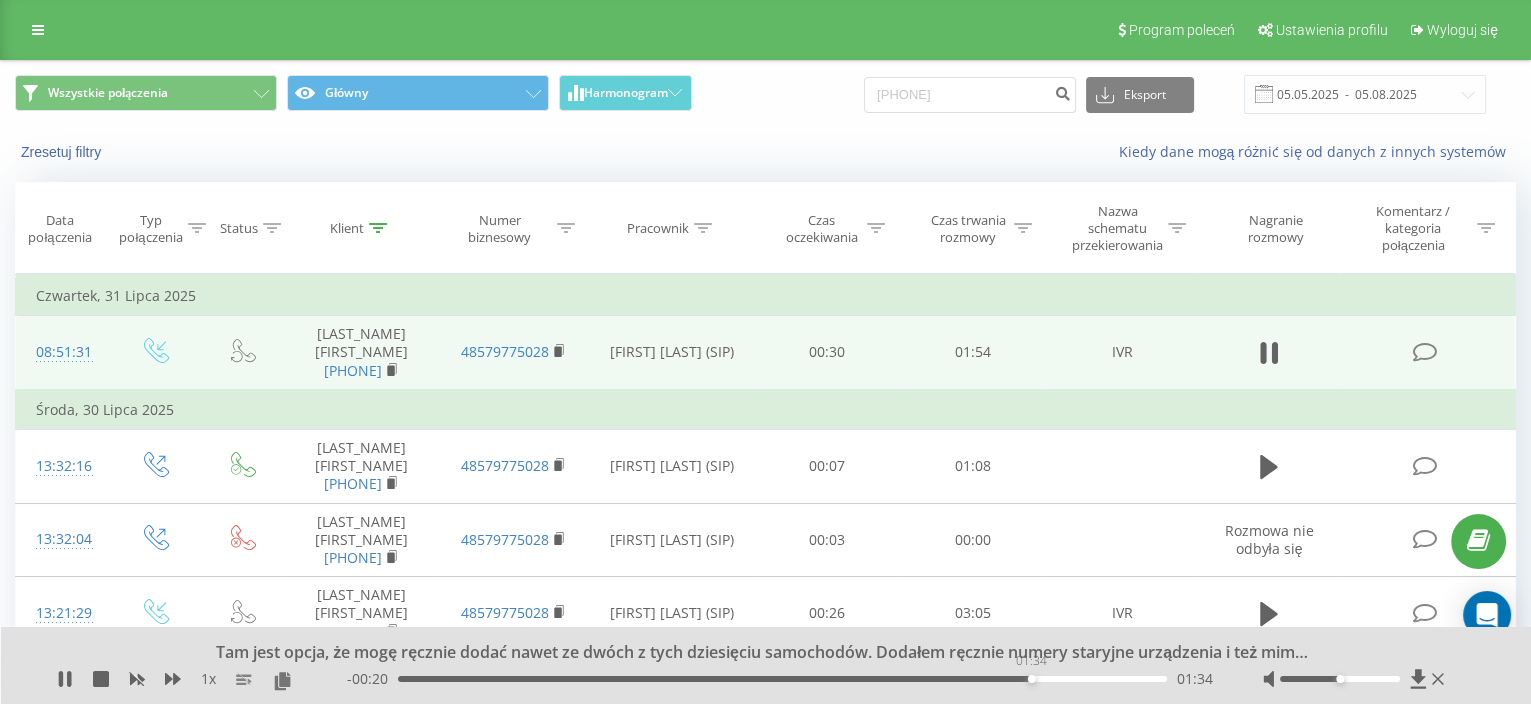 click on "01:34" at bounding box center (782, 679) 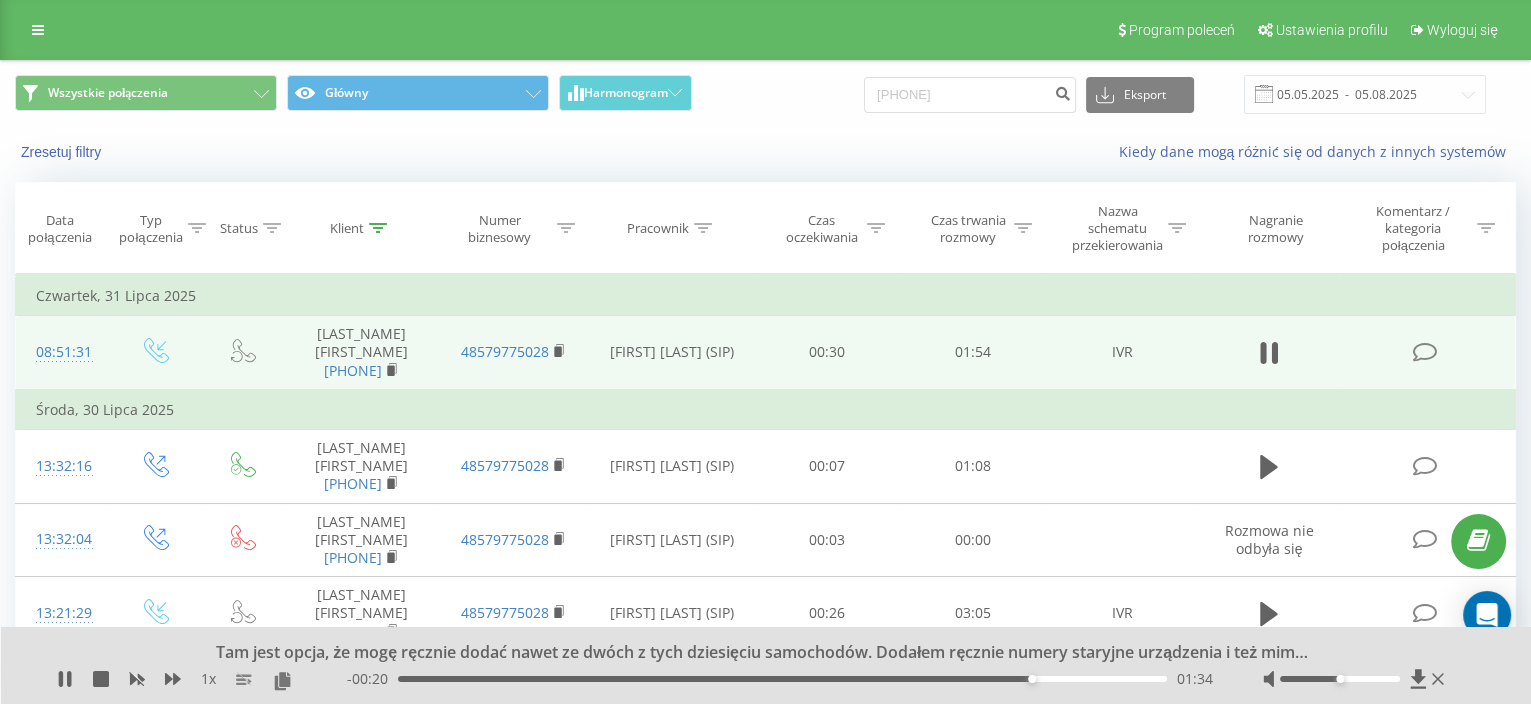click on "01:34" at bounding box center [782, 679] 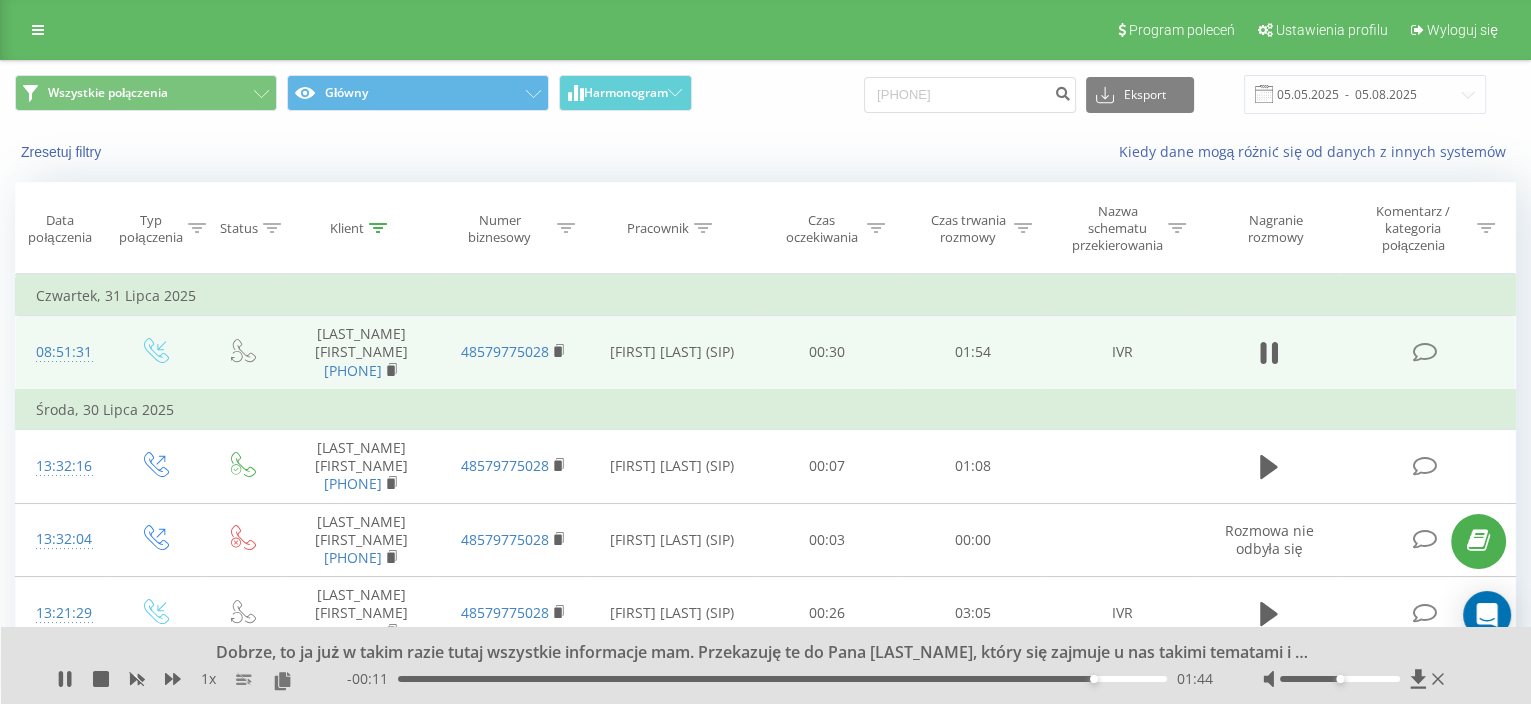 click on "01:44" at bounding box center (782, 679) 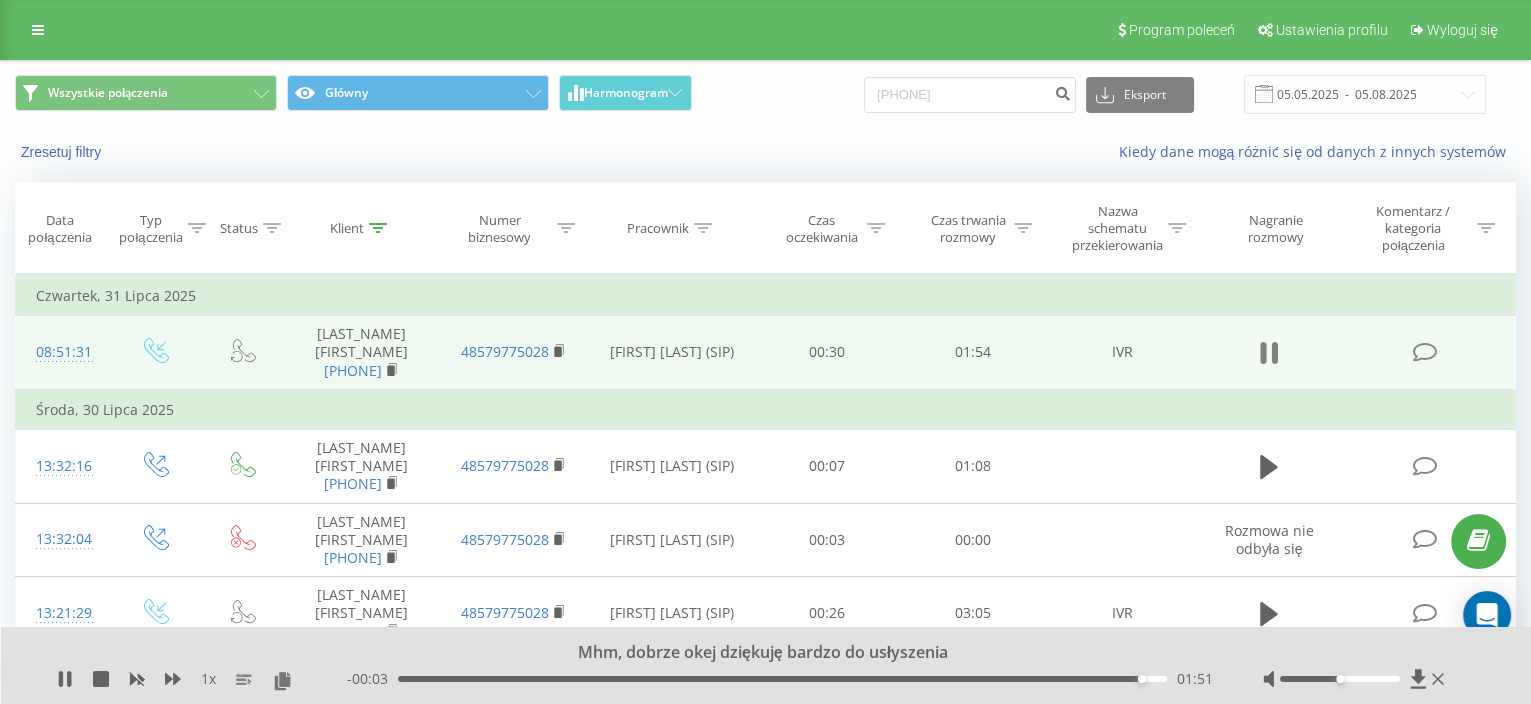 click 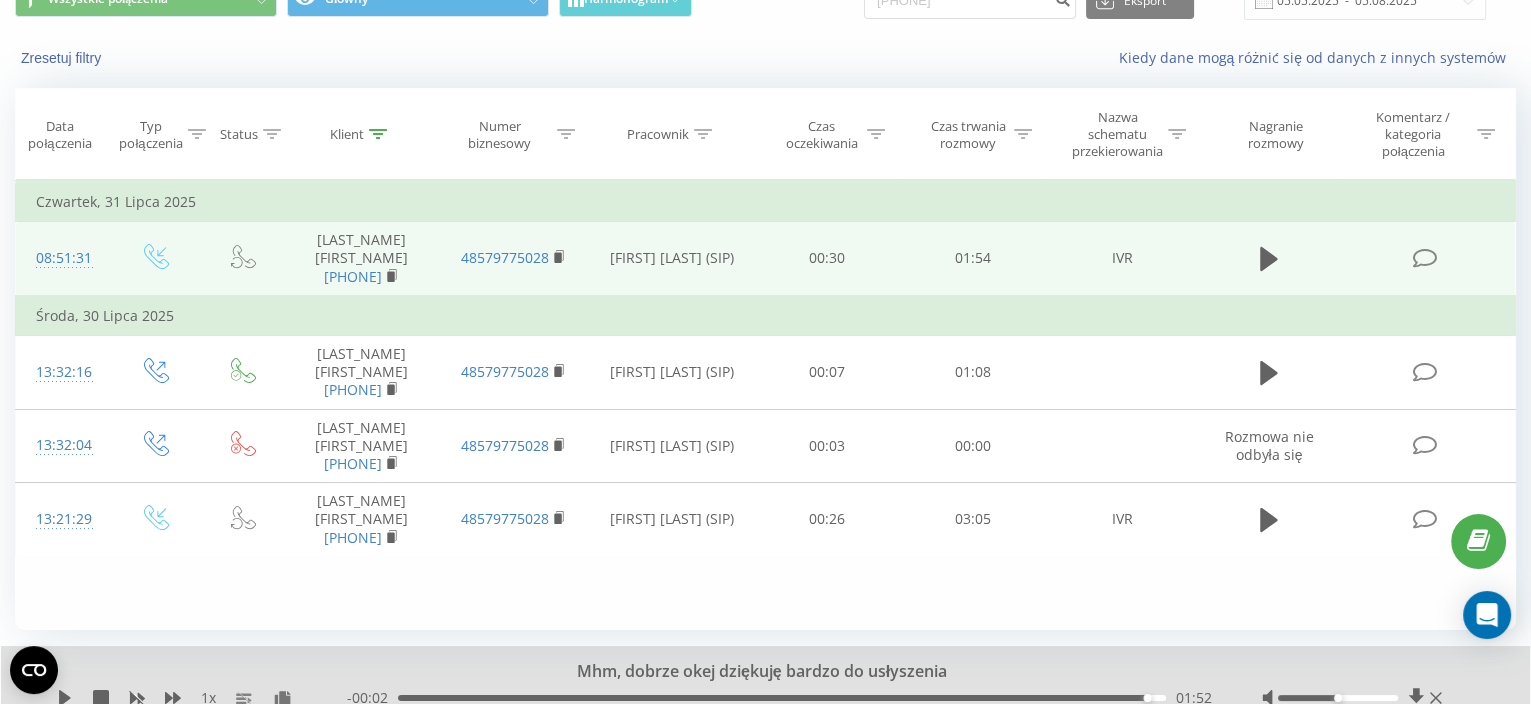 scroll, scrollTop: 0, scrollLeft: 0, axis: both 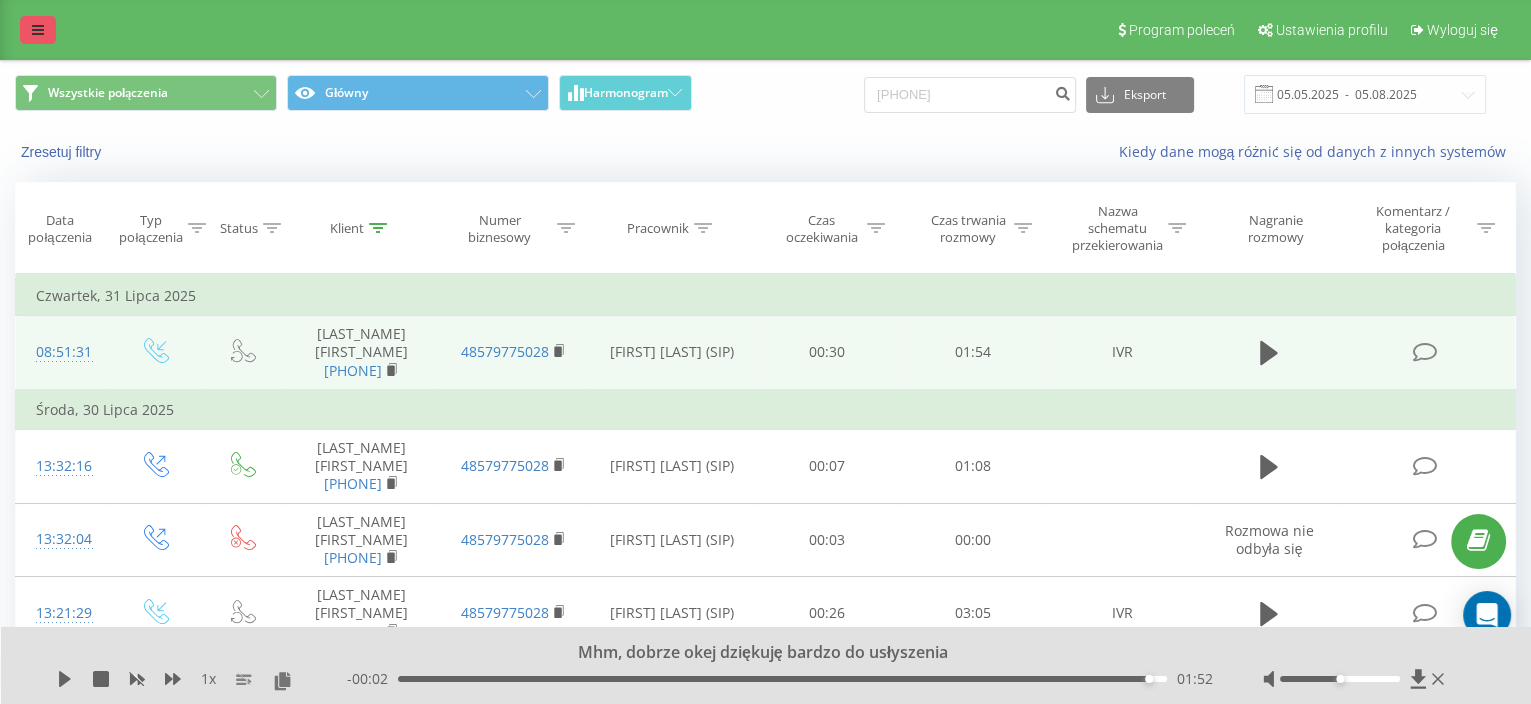 click at bounding box center (38, 30) 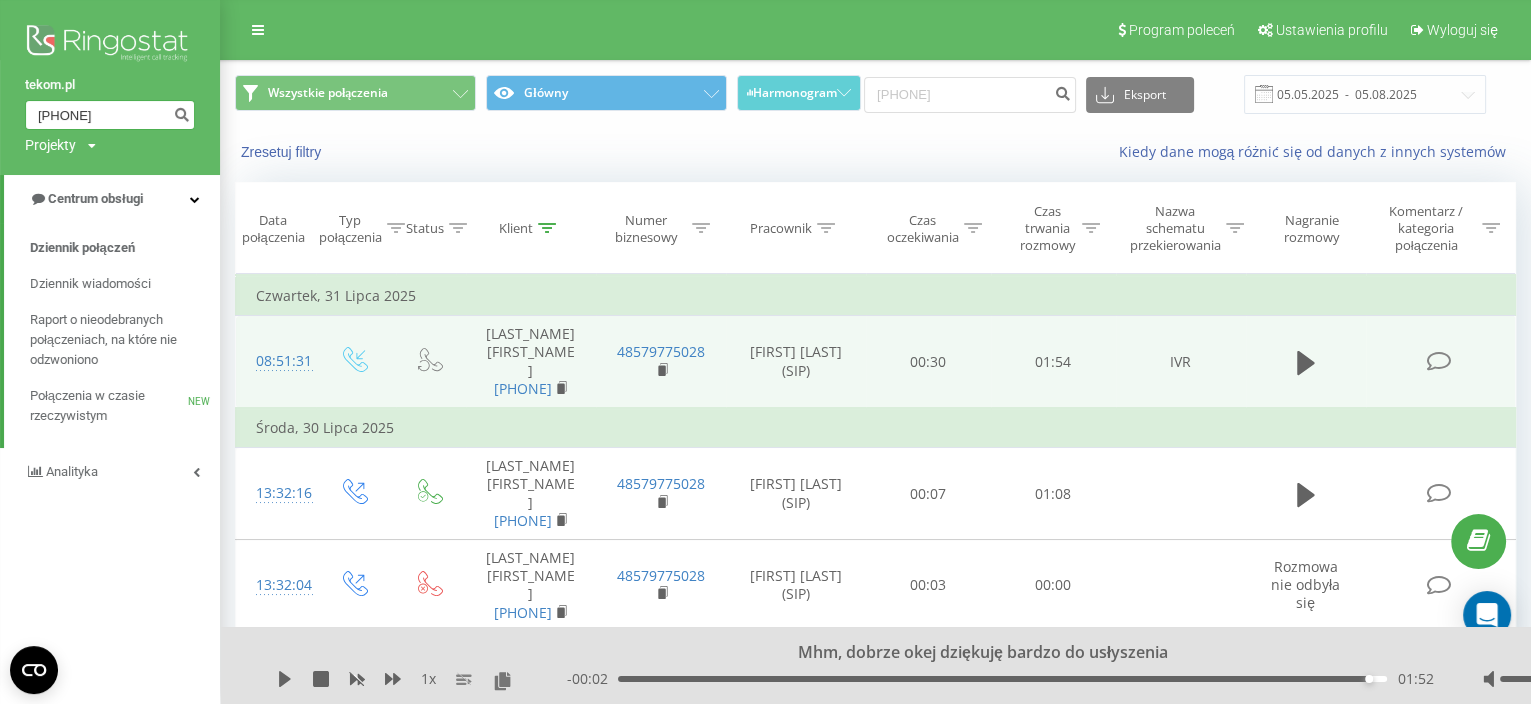 click on "725451551" at bounding box center [110, 115] 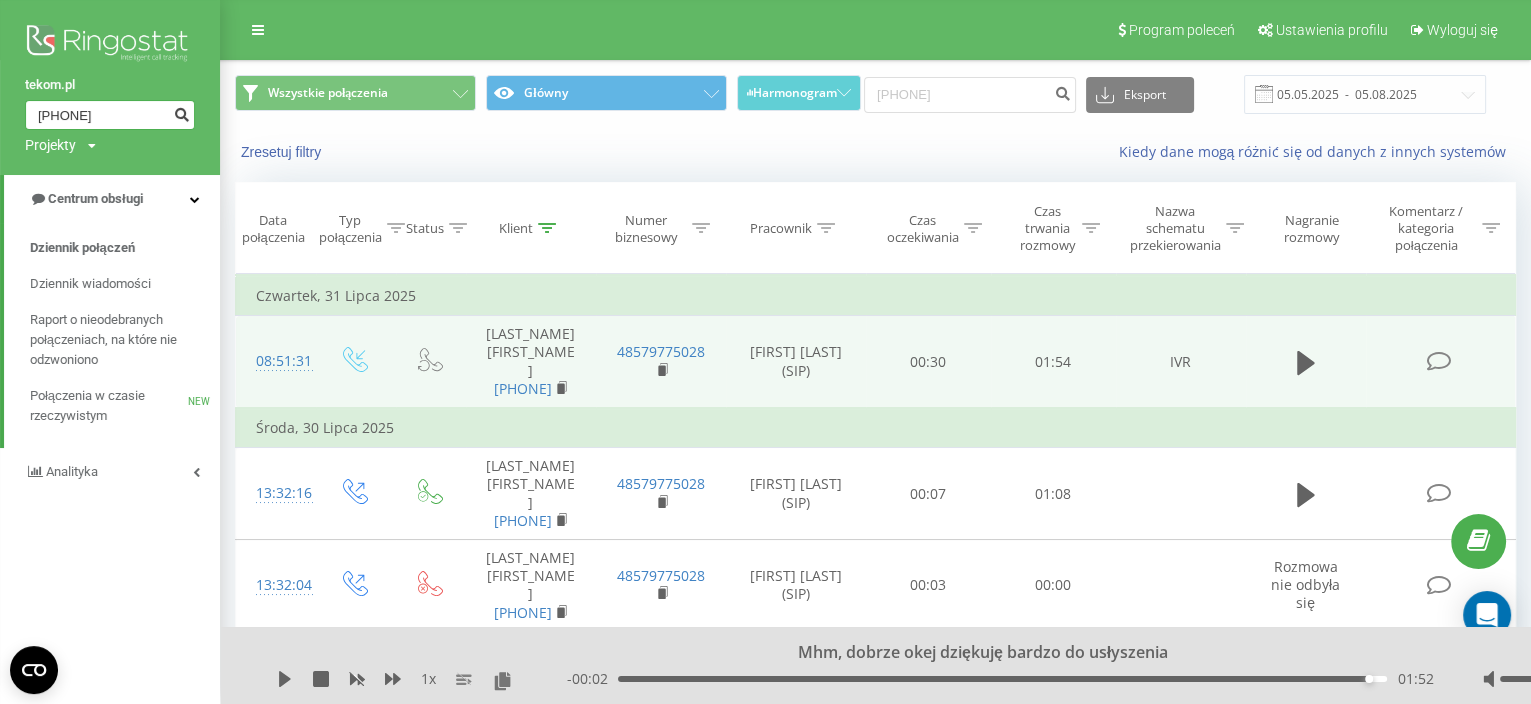 type on "791606082" 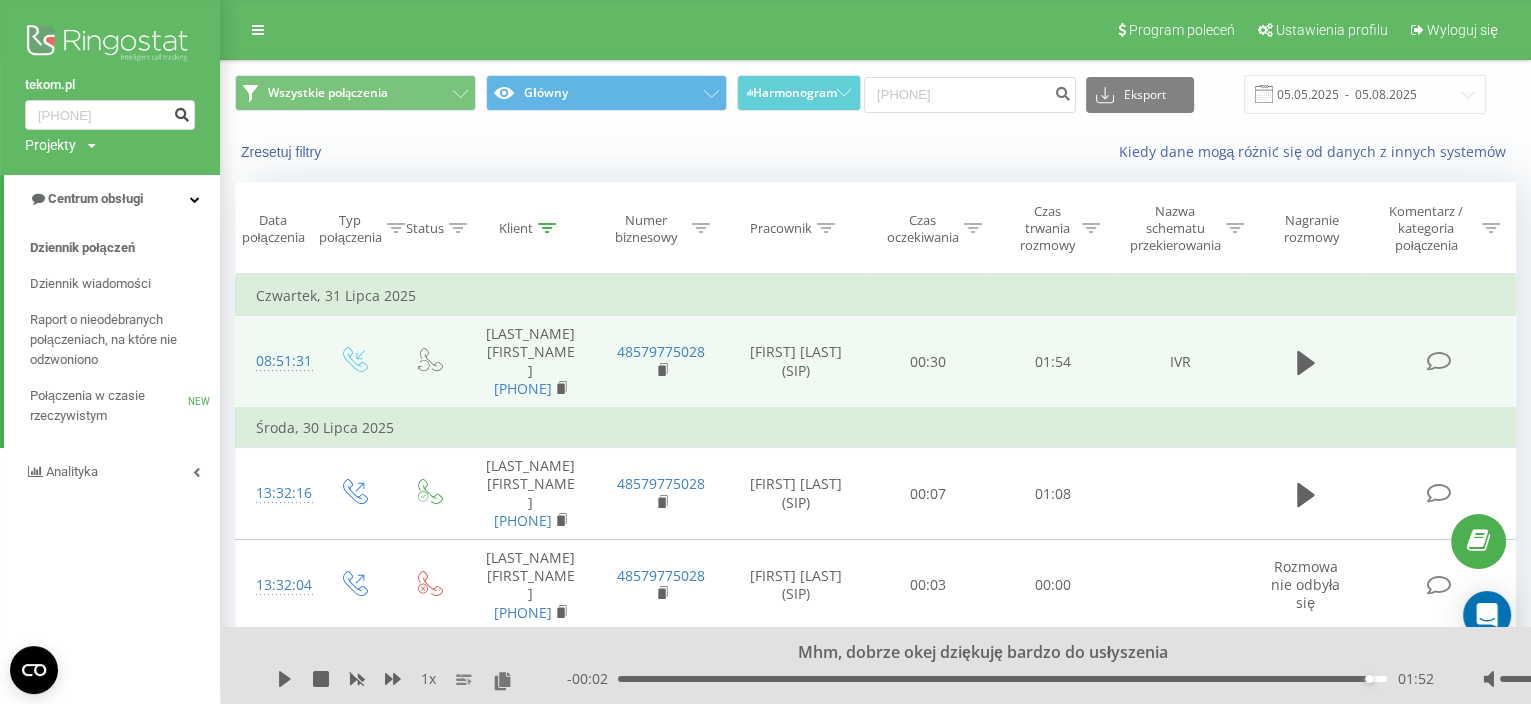click at bounding box center [181, 112] 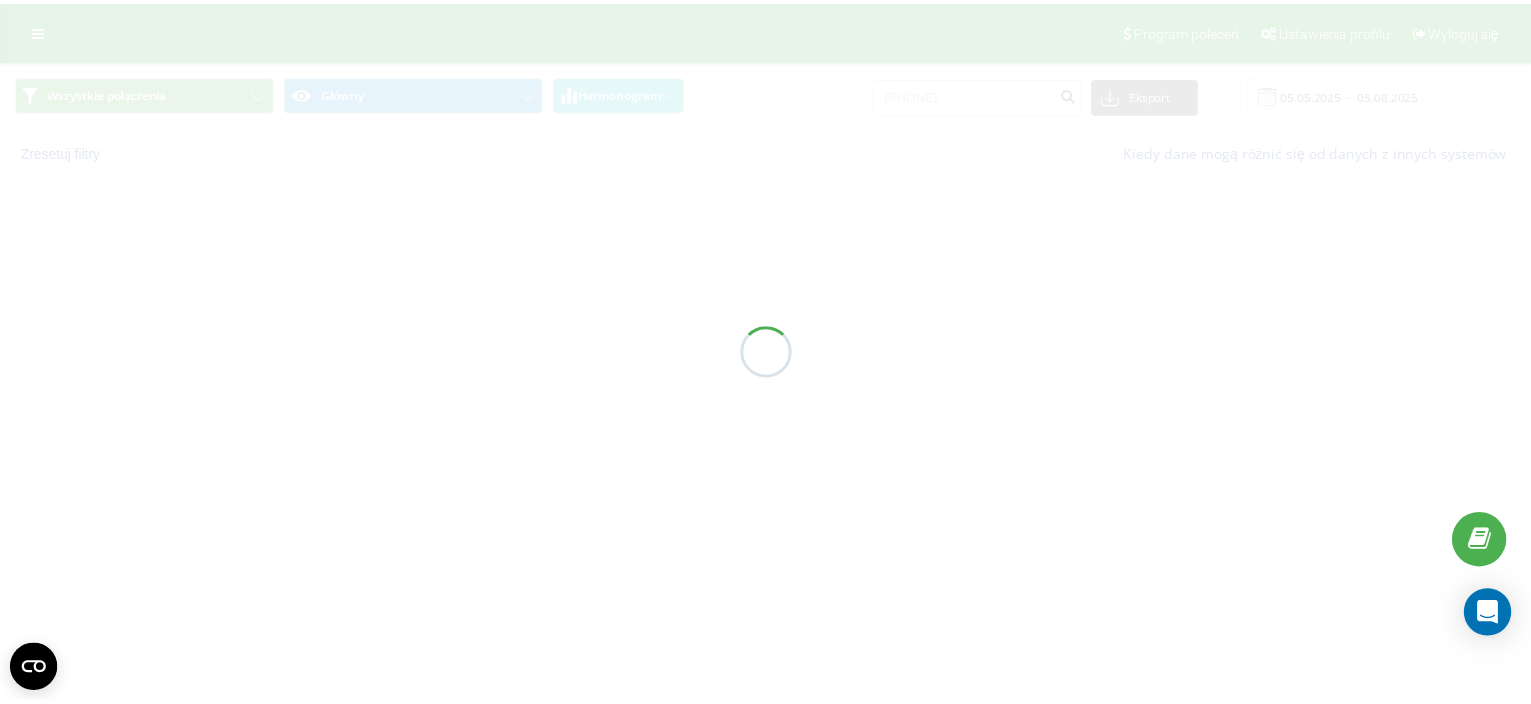 scroll, scrollTop: 0, scrollLeft: 0, axis: both 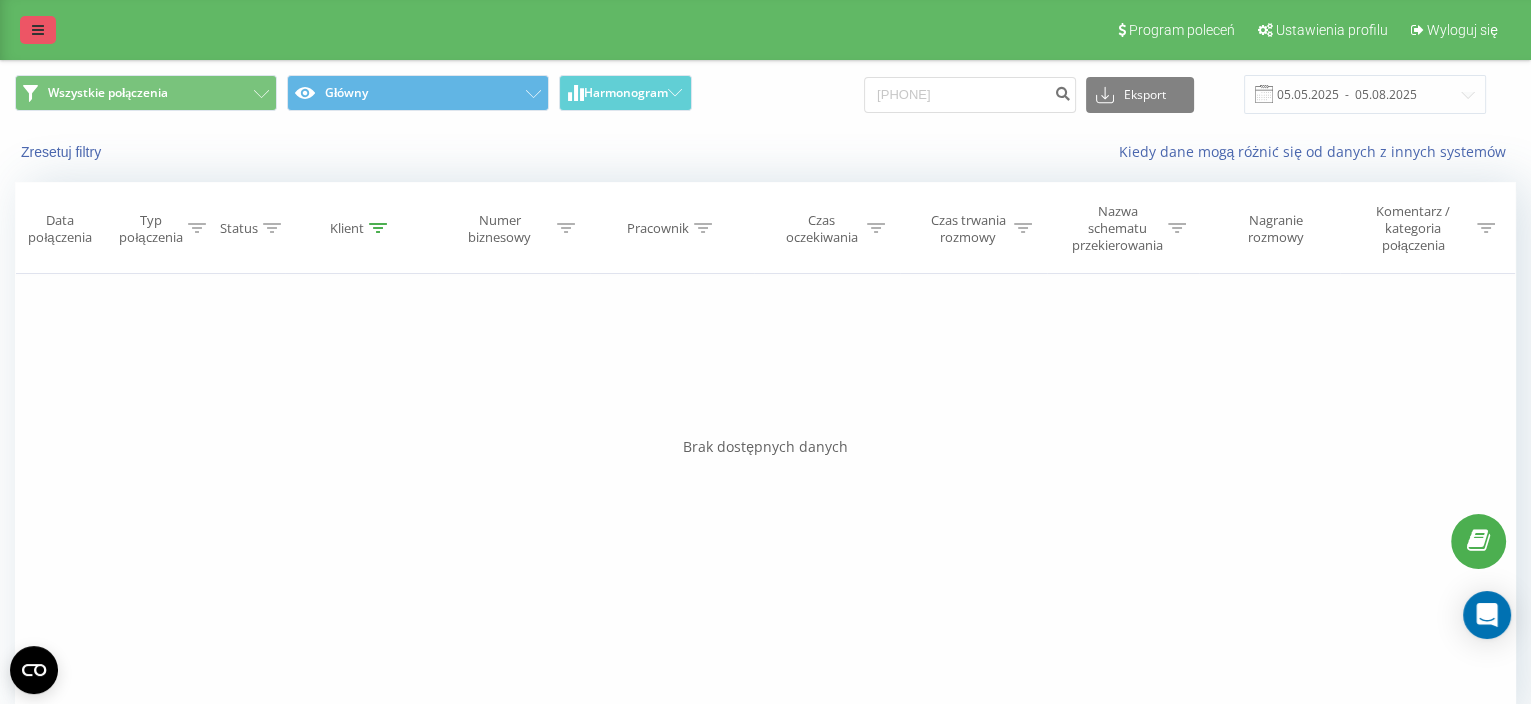 click at bounding box center (38, 30) 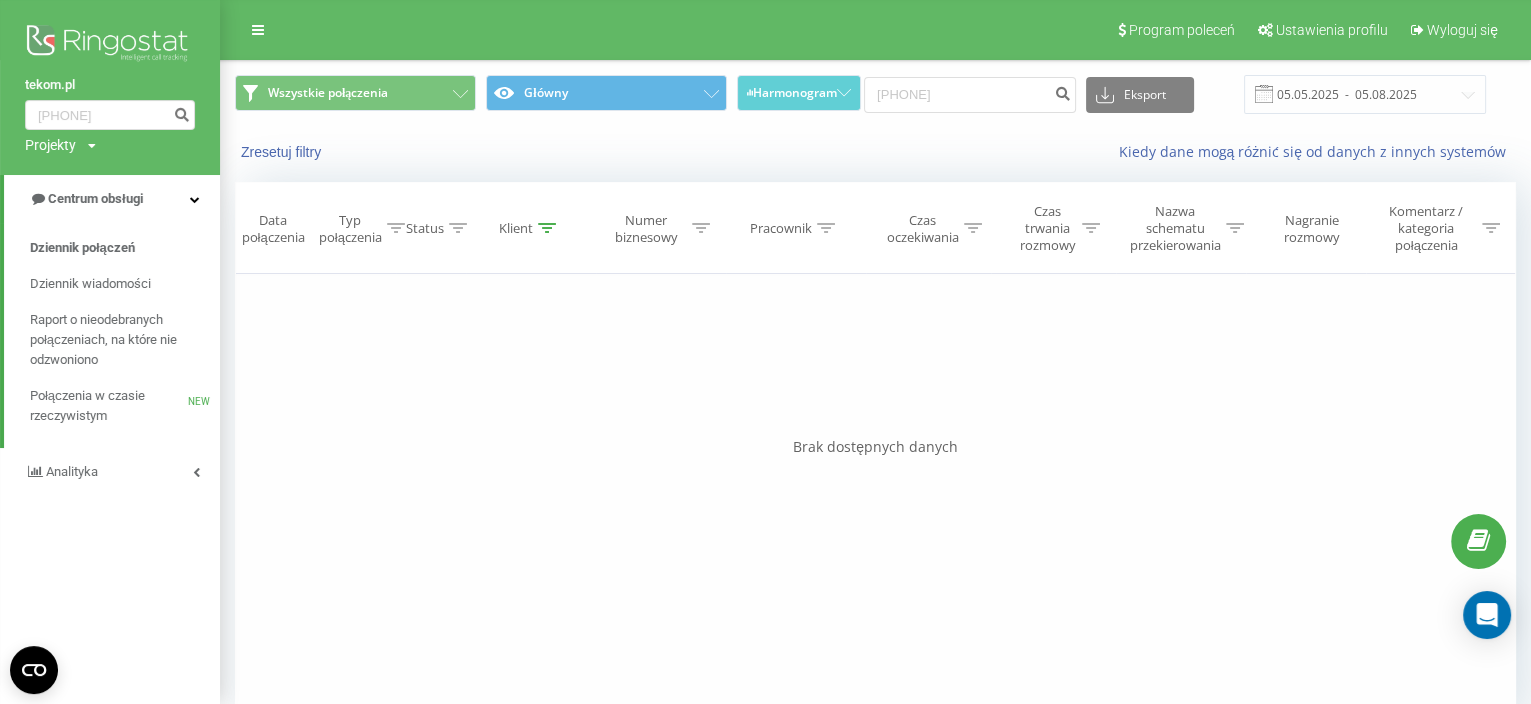 click on "Analityka" at bounding box center [110, 472] 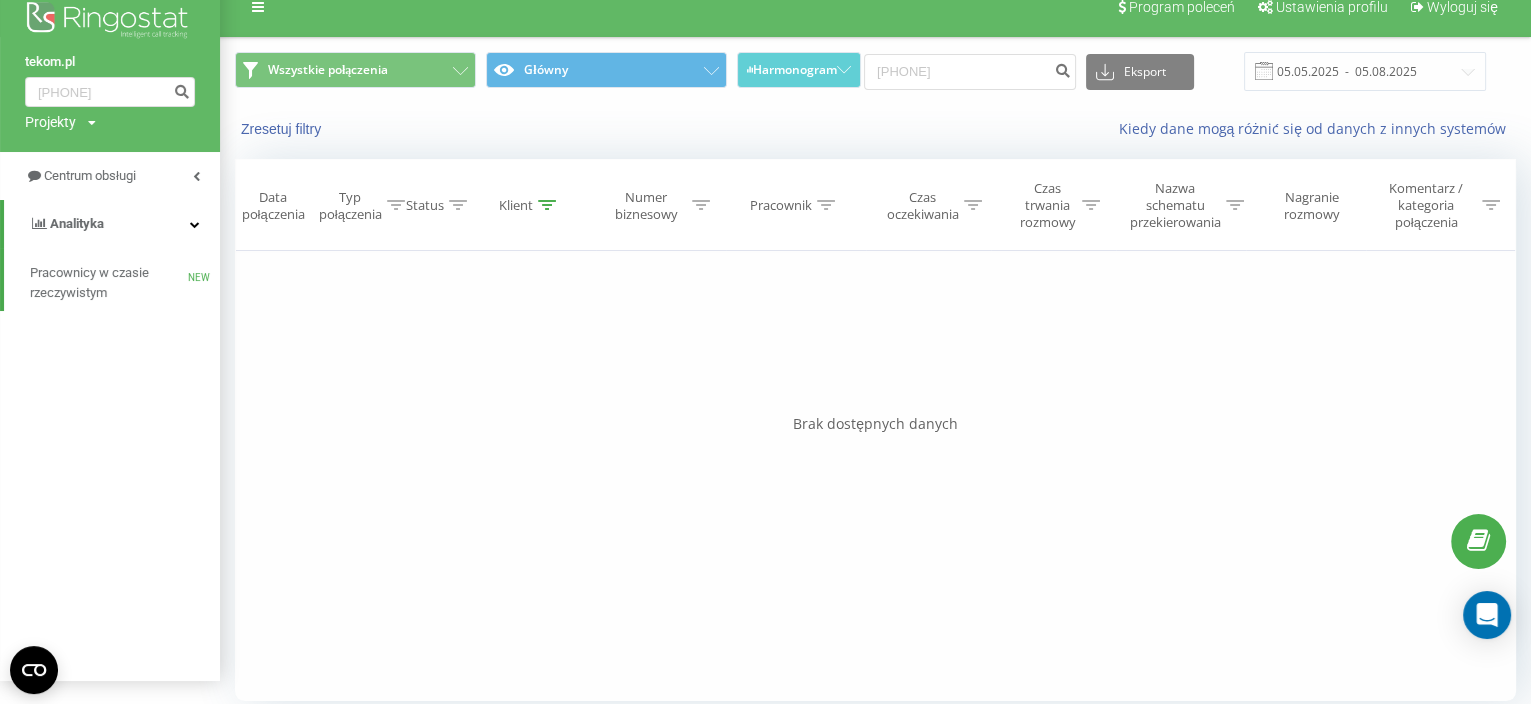scroll, scrollTop: 36, scrollLeft: 0, axis: vertical 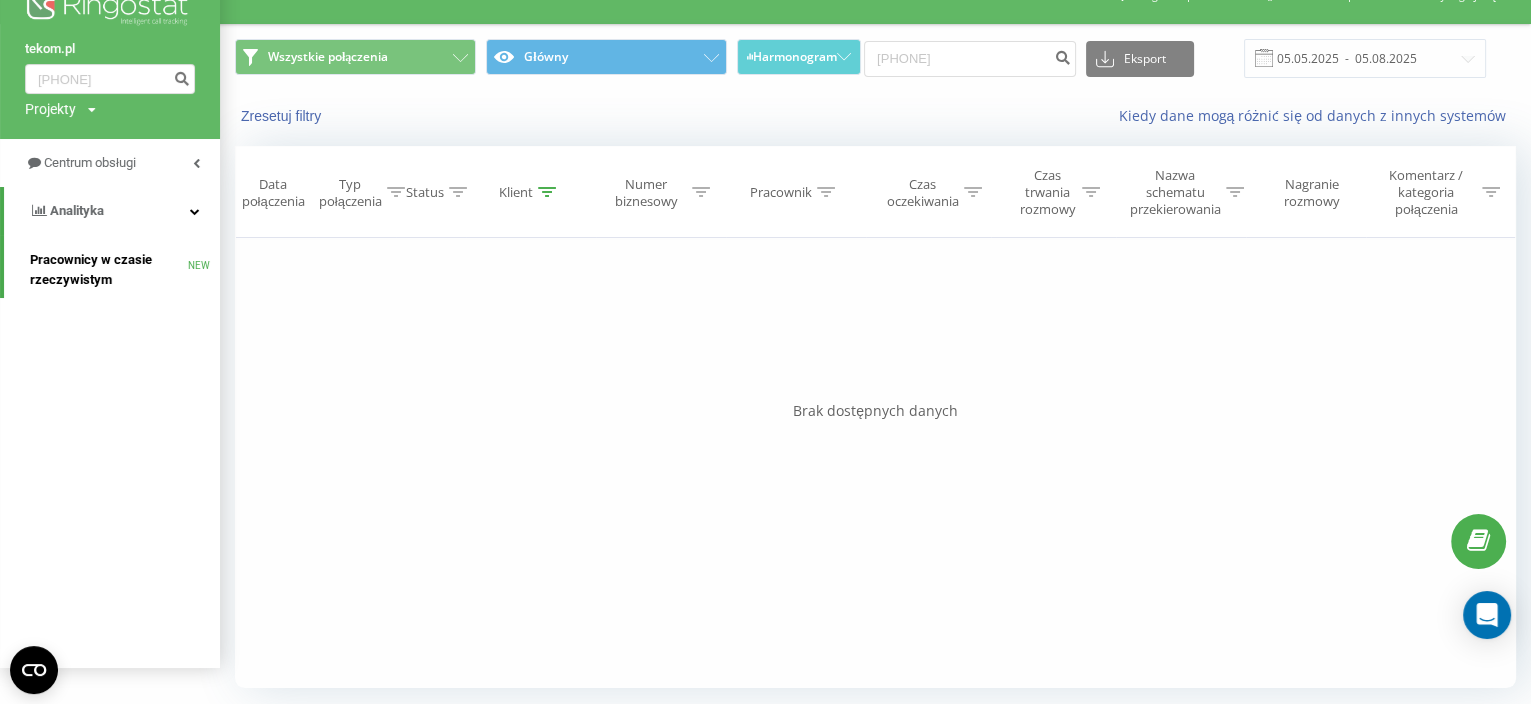 click on "Pracownicy w czasie rzeczywistym" at bounding box center (109, 270) 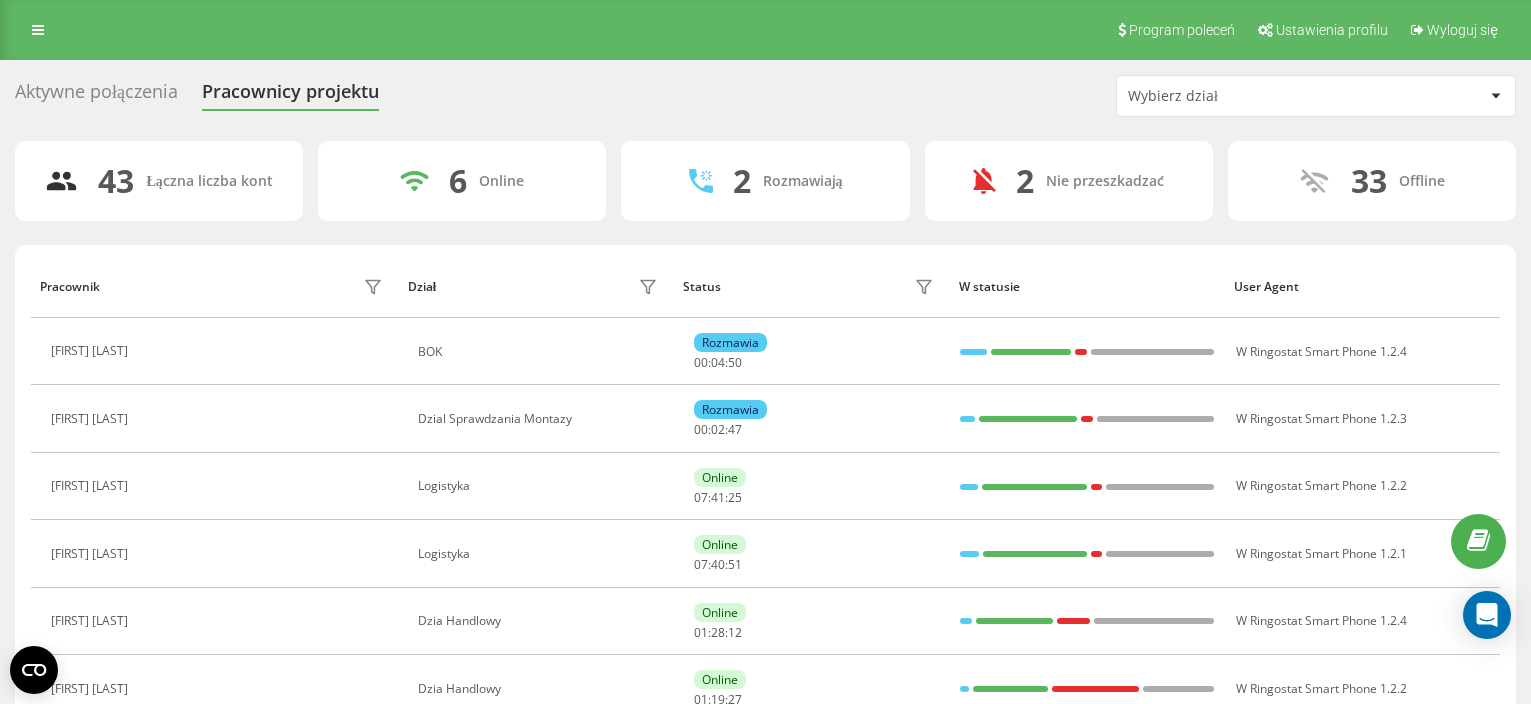 scroll, scrollTop: 0, scrollLeft: 0, axis: both 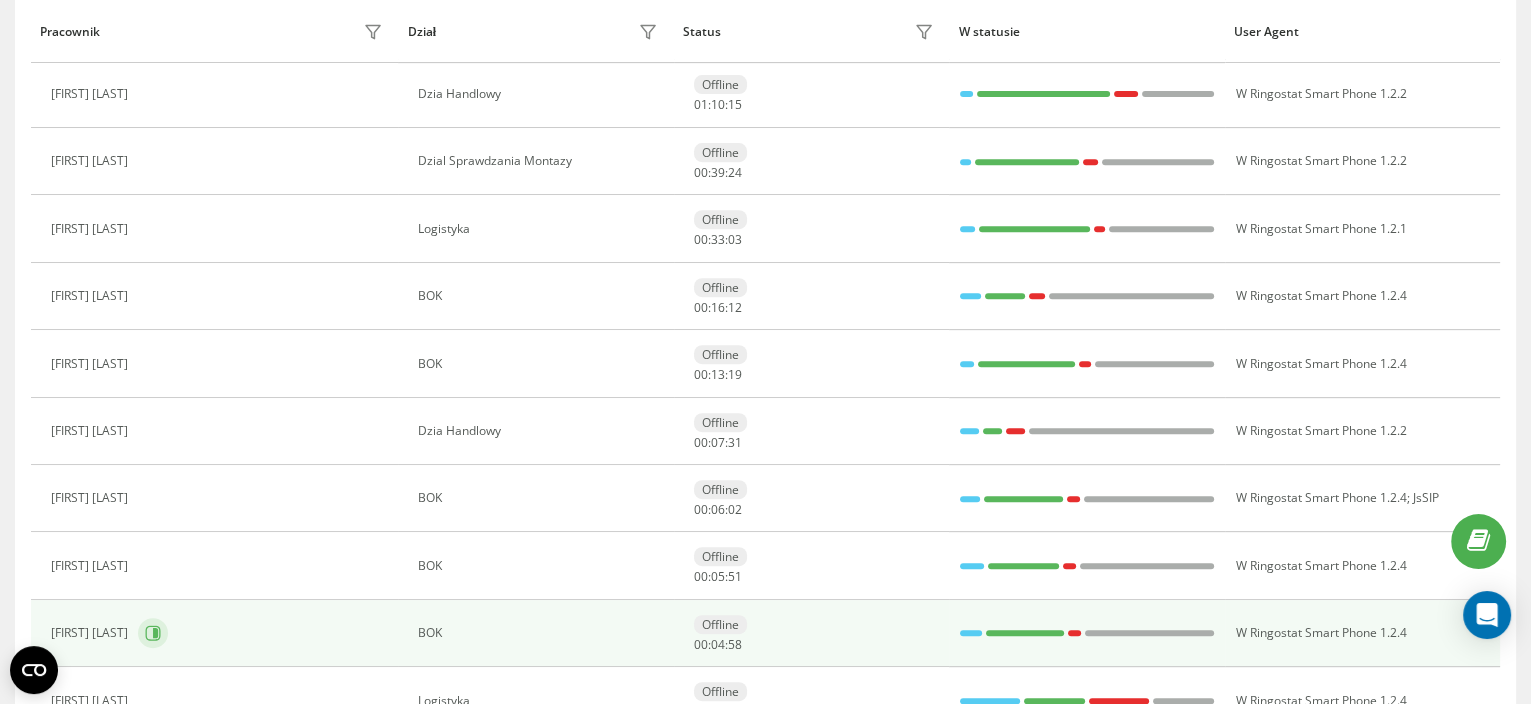 click 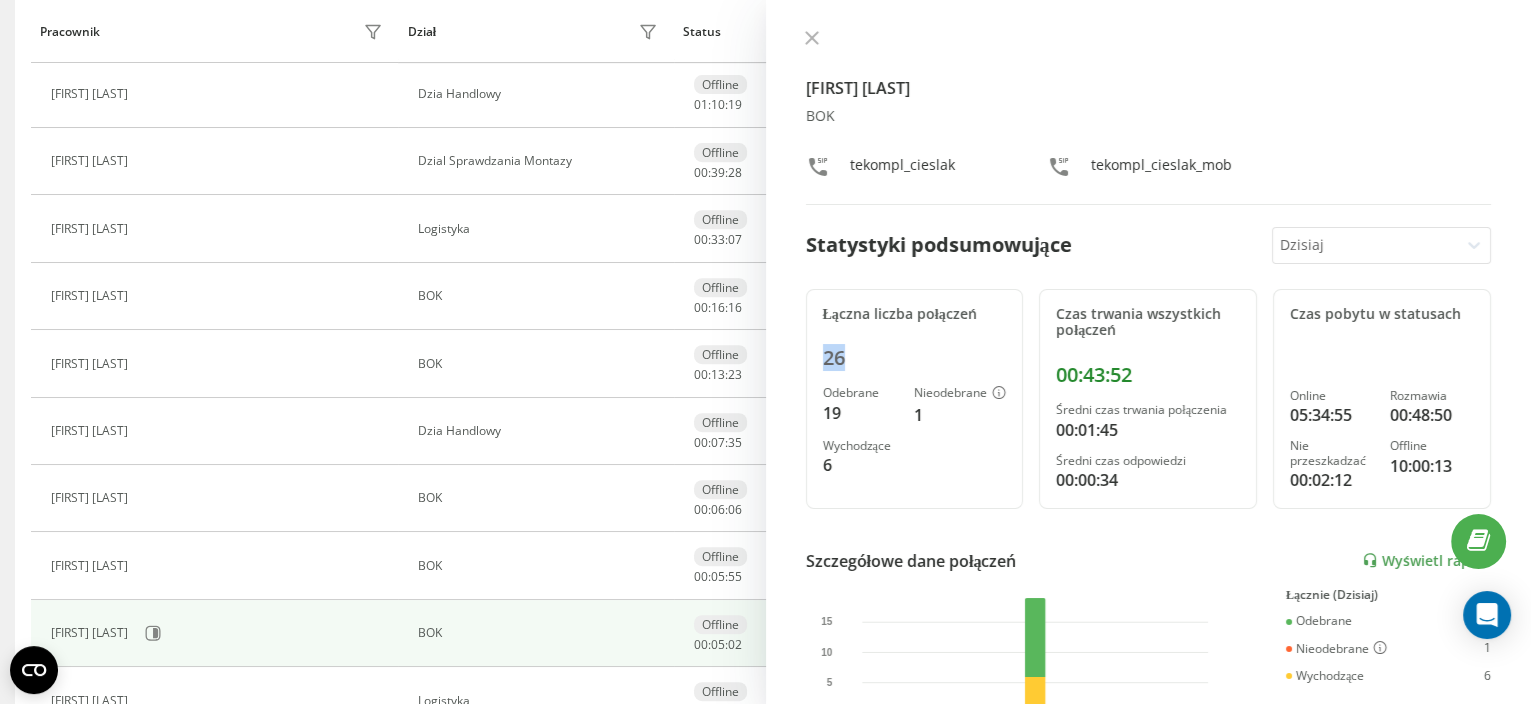 drag, startPoint x: 852, startPoint y: 348, endPoint x: 794, endPoint y: 352, distance: 58.137768 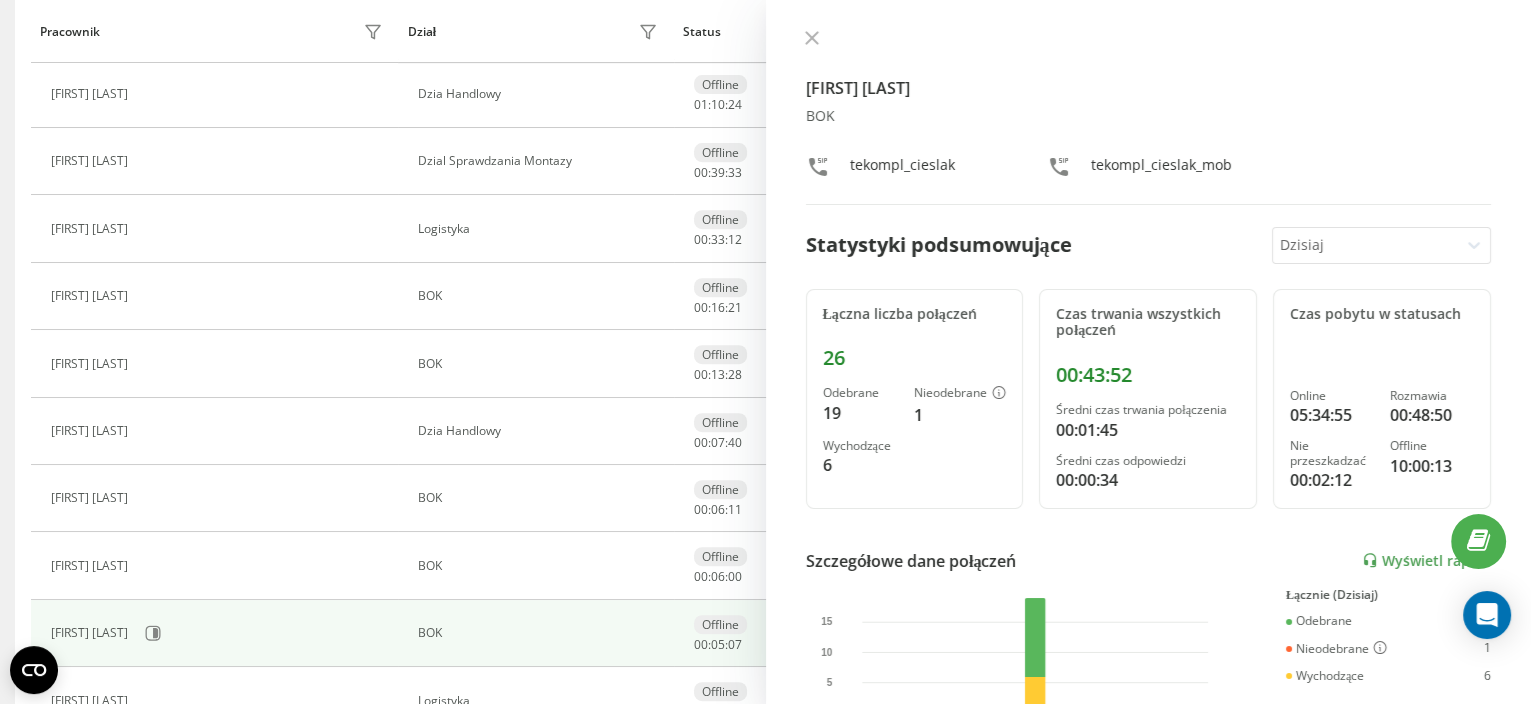 drag, startPoint x: 860, startPoint y: 335, endPoint x: 834, endPoint y: 316, distance: 32.202484 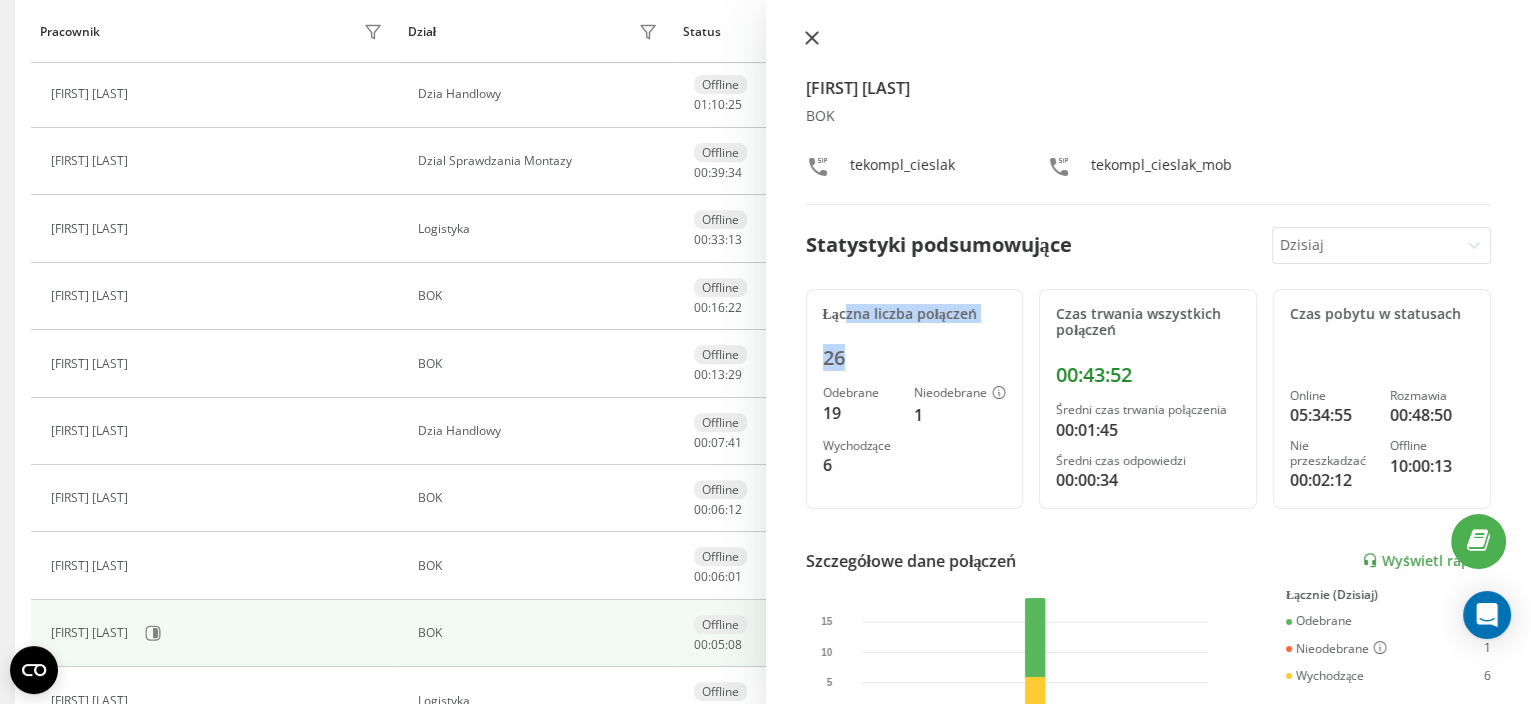 click at bounding box center (812, 39) 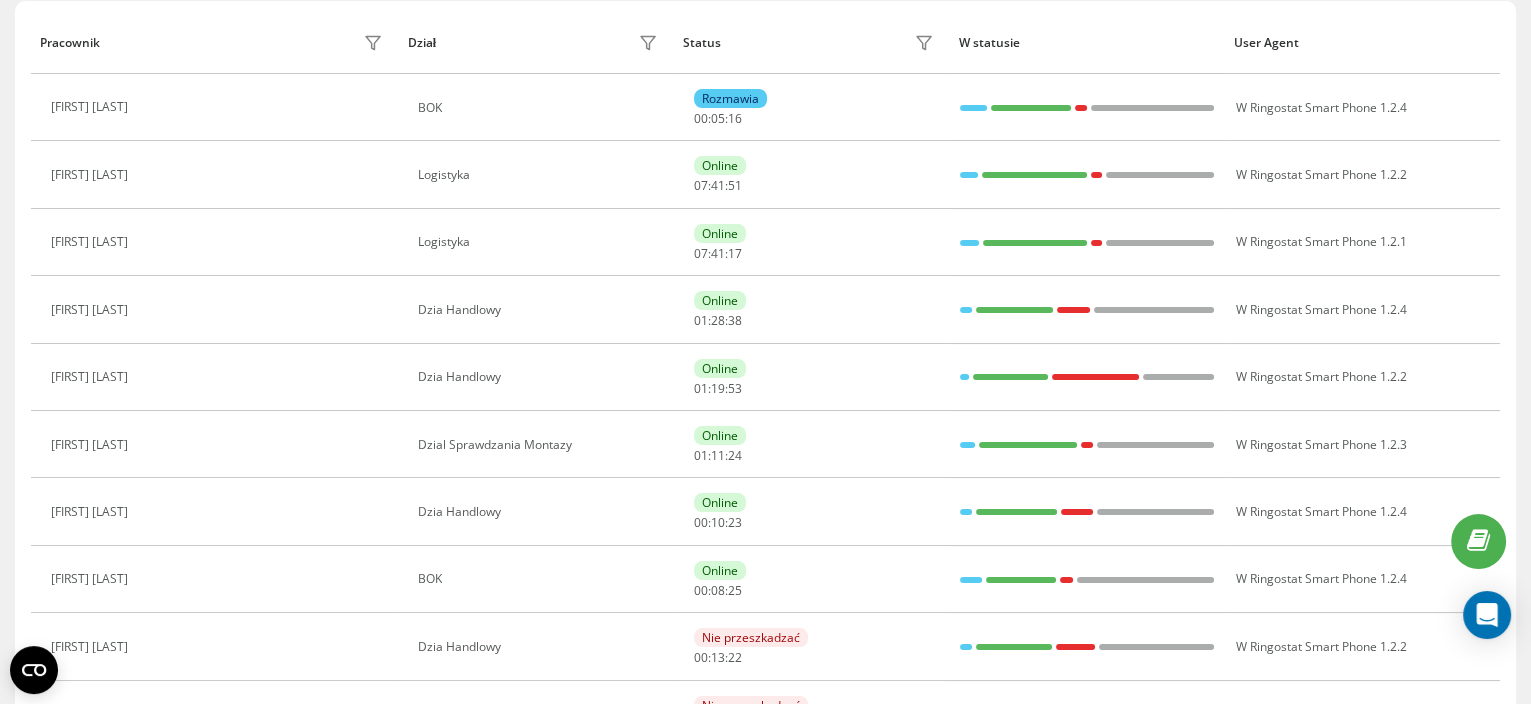 scroll, scrollTop: 177, scrollLeft: 0, axis: vertical 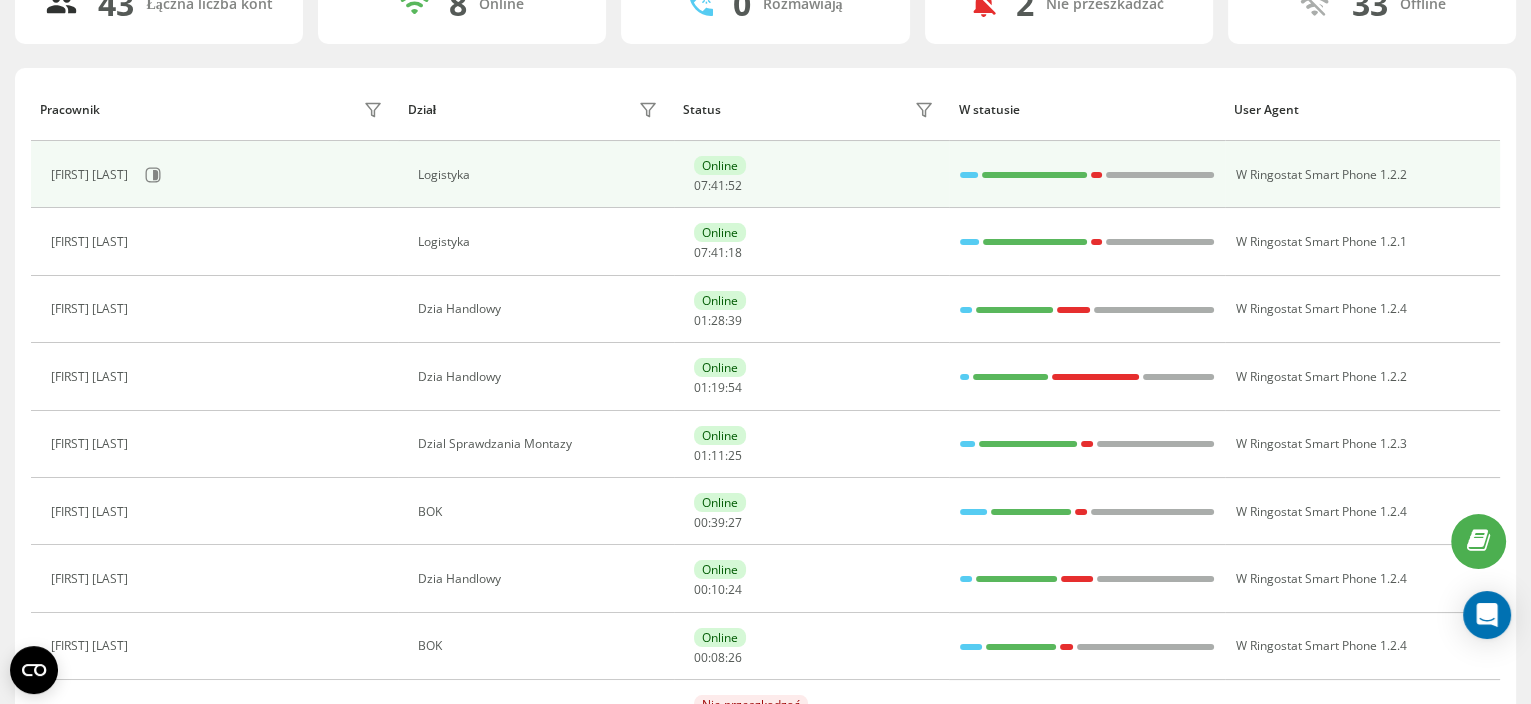 drag, startPoint x: 112, startPoint y: 524, endPoint x: 877, endPoint y: 179, distance: 839.19604 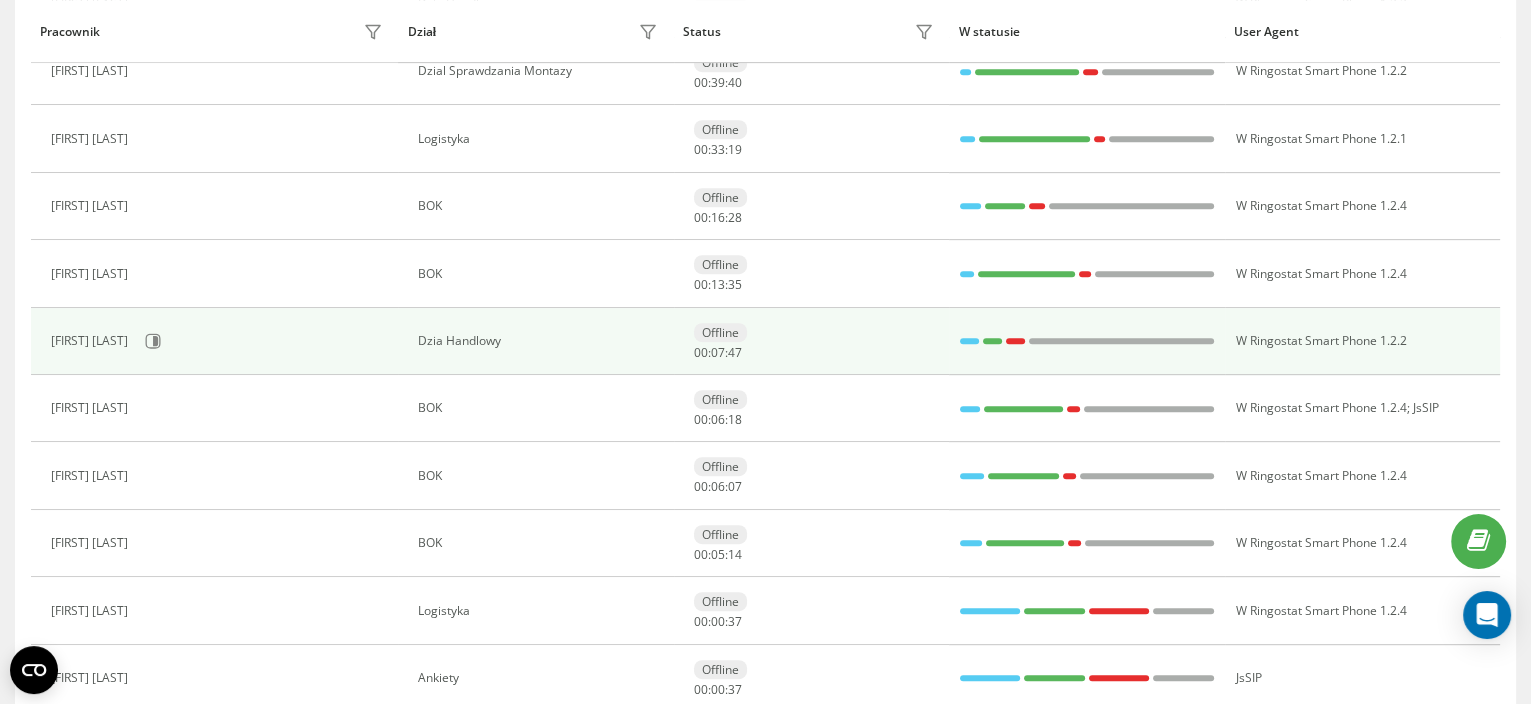 scroll, scrollTop: 1125, scrollLeft: 0, axis: vertical 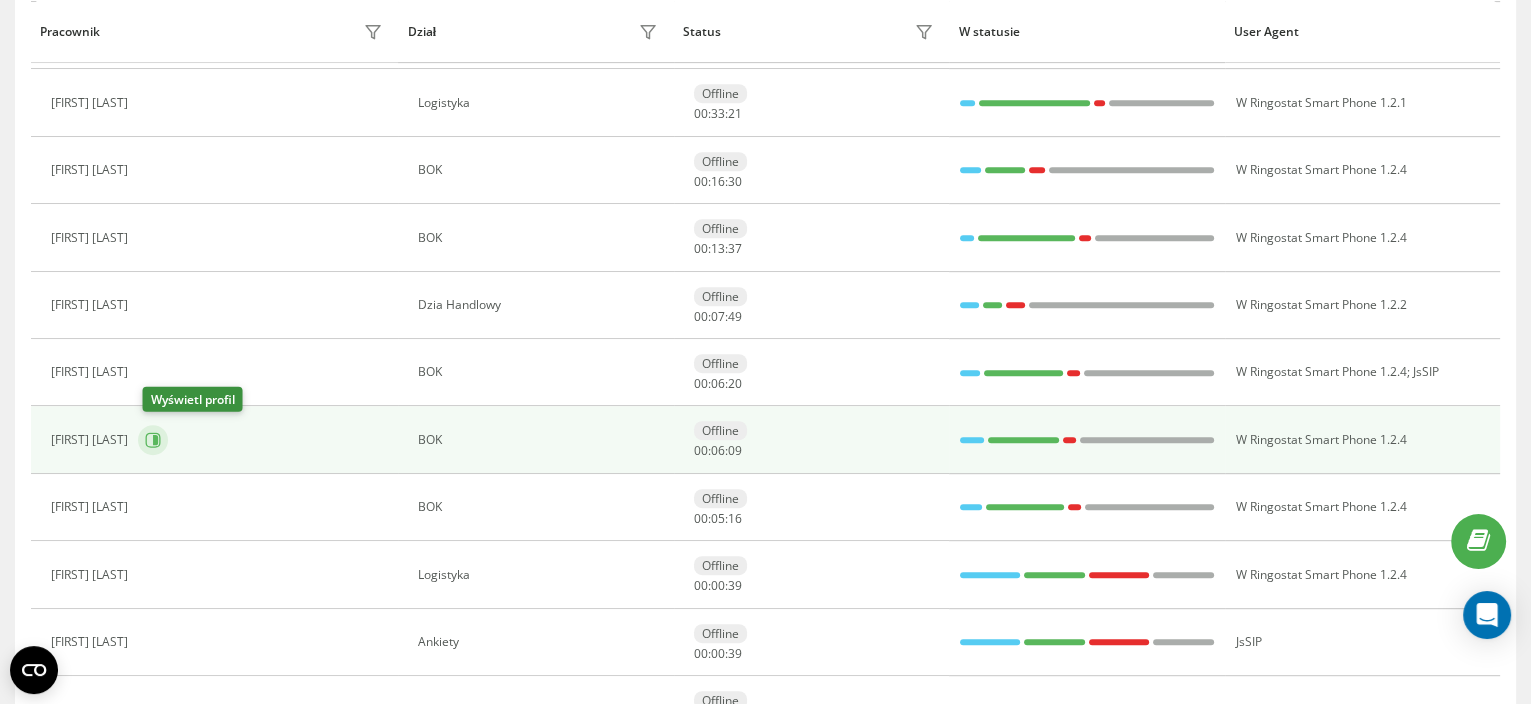 click 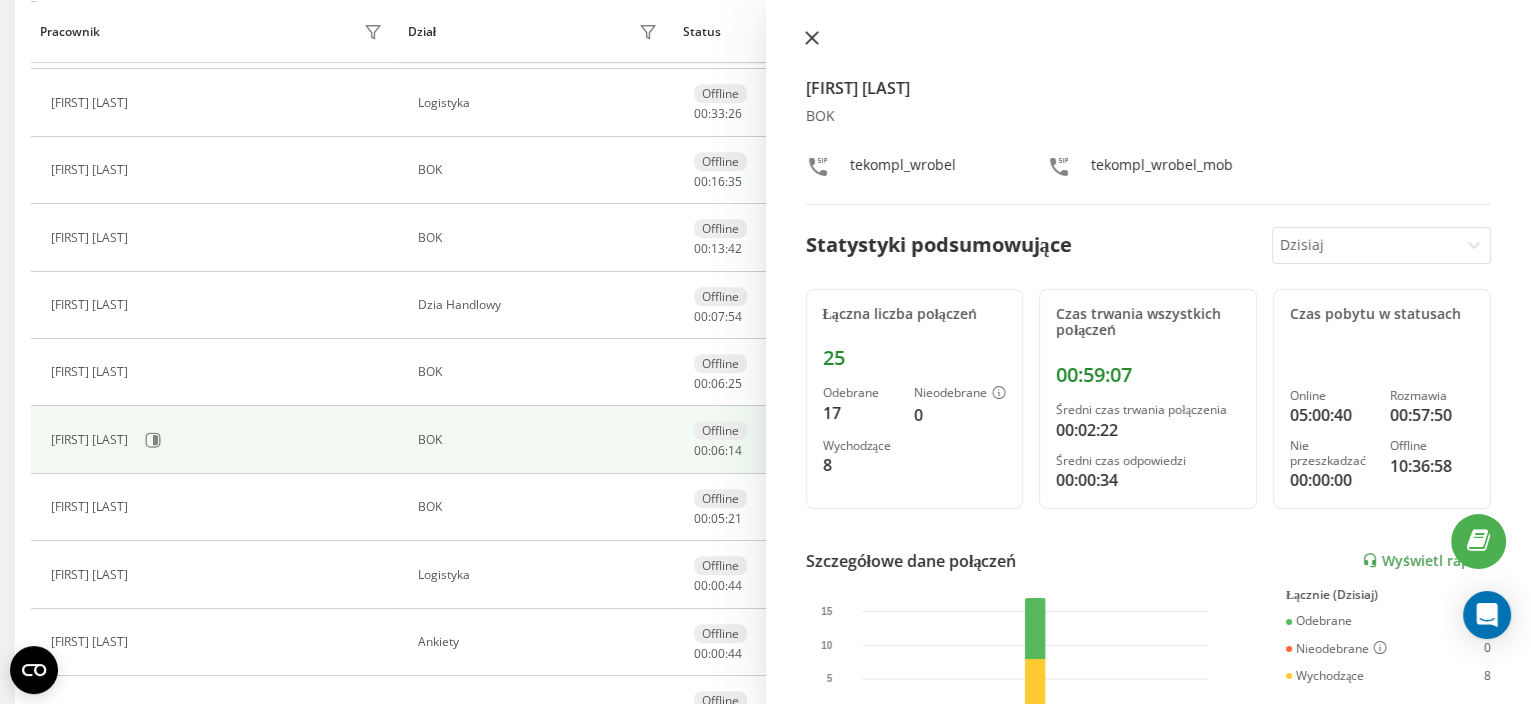 click 